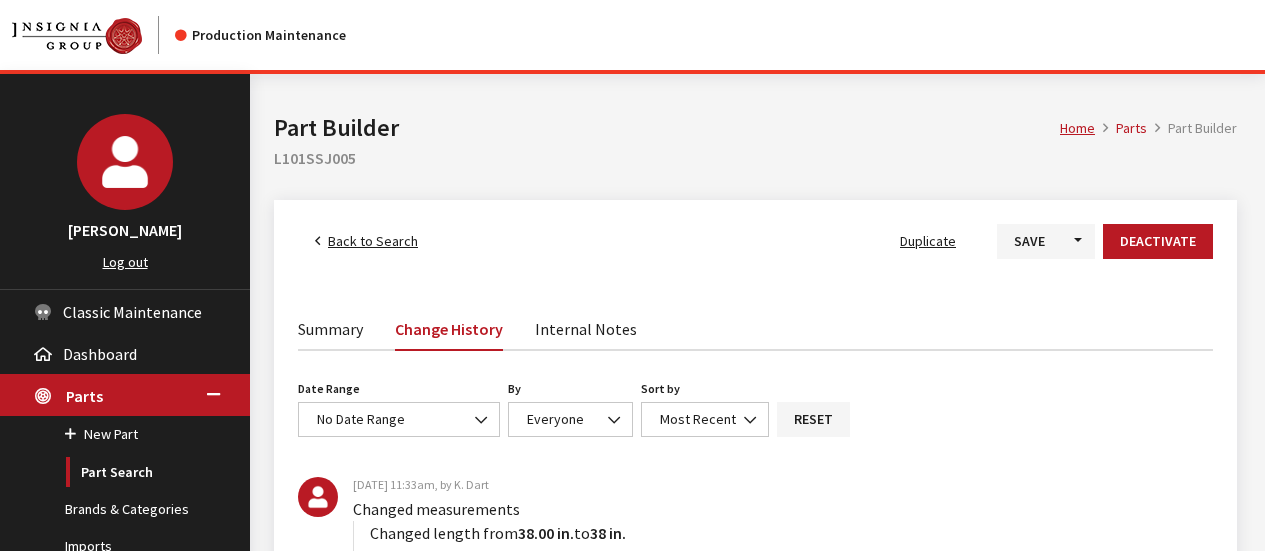 scroll, scrollTop: 0, scrollLeft: 0, axis: both 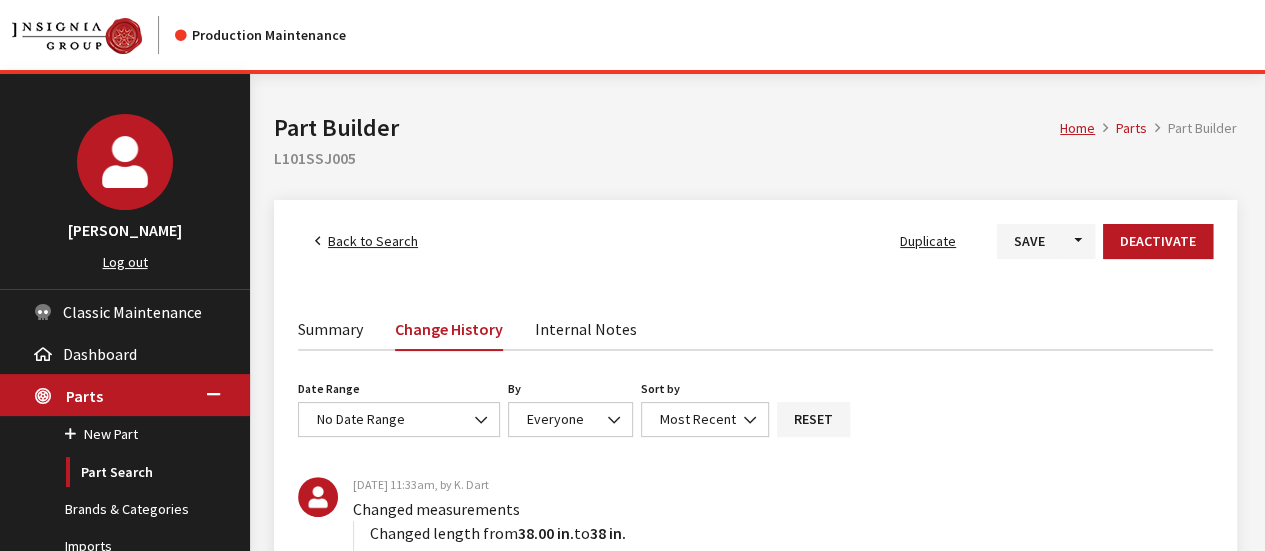 click on "Home
Parts
Part Builder
Part Builder
L101SSJ005" at bounding box center (755, 137) 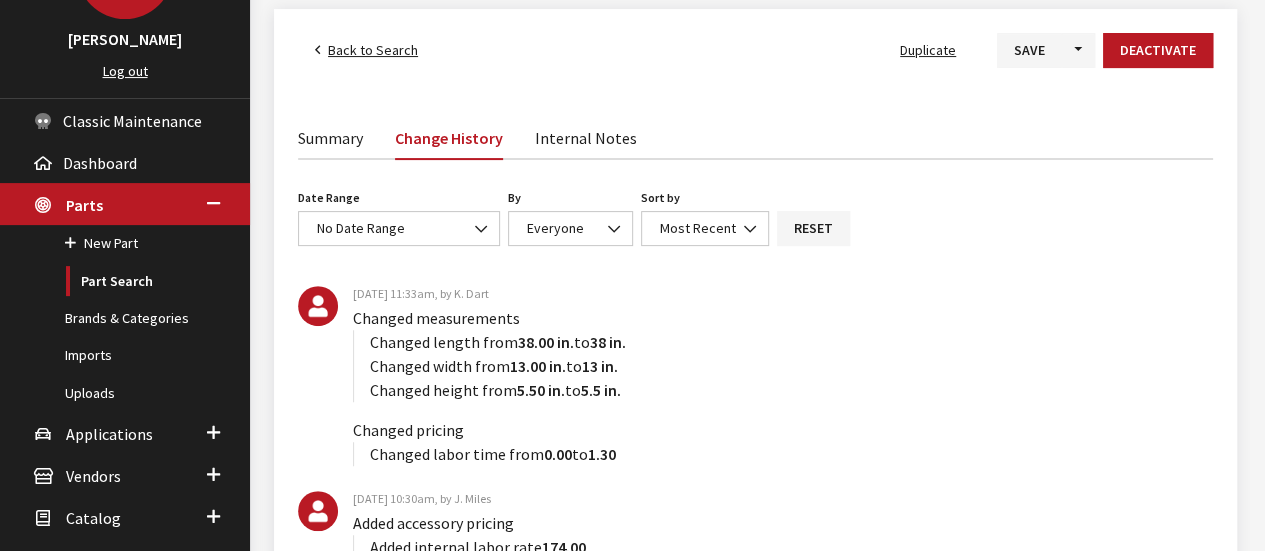 scroll, scrollTop: 0, scrollLeft: 0, axis: both 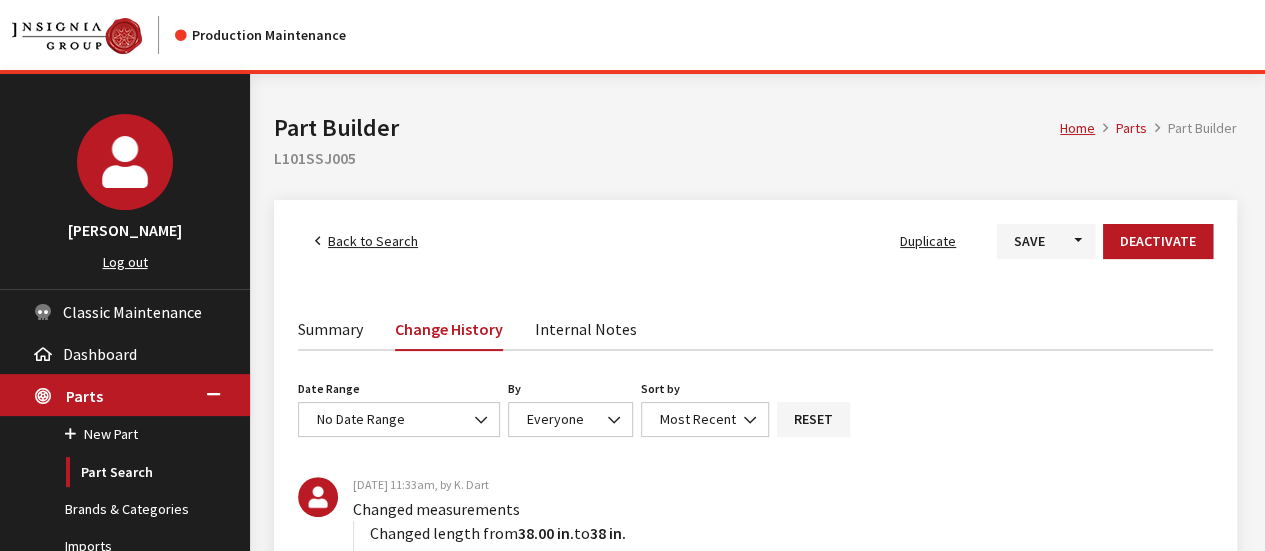 click on "Back to Search
Duplicate
Save
Toggle Dropdown
Save & Create New
Deactivate
Summary
Change History
Internal Notes
Details 0 warnings
Edit
Description
Brand
Subaru
Category
(10) Subaru OE Accessories
Part Number
L101SSJ005
Part Class
Weight Distribution (345)
HOTSPOT: HitchReceiver
Accessory Code
None
Part Name
Trailer Hitch
Short Description
Trailer Hitch" at bounding box center [755, 2447] 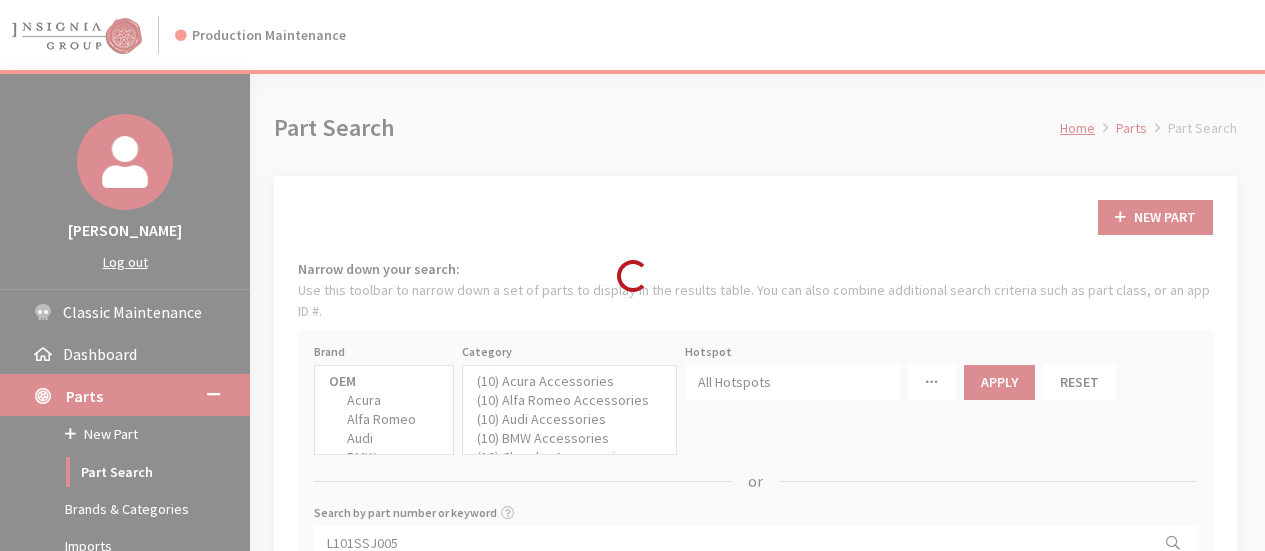 select 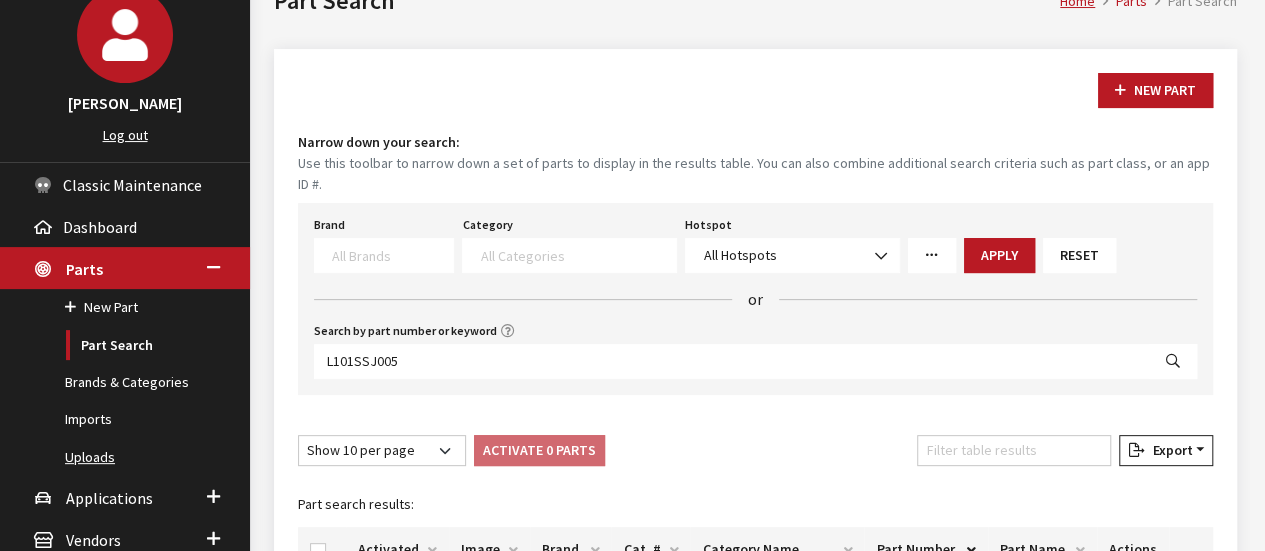 scroll, scrollTop: 200, scrollLeft: 0, axis: vertical 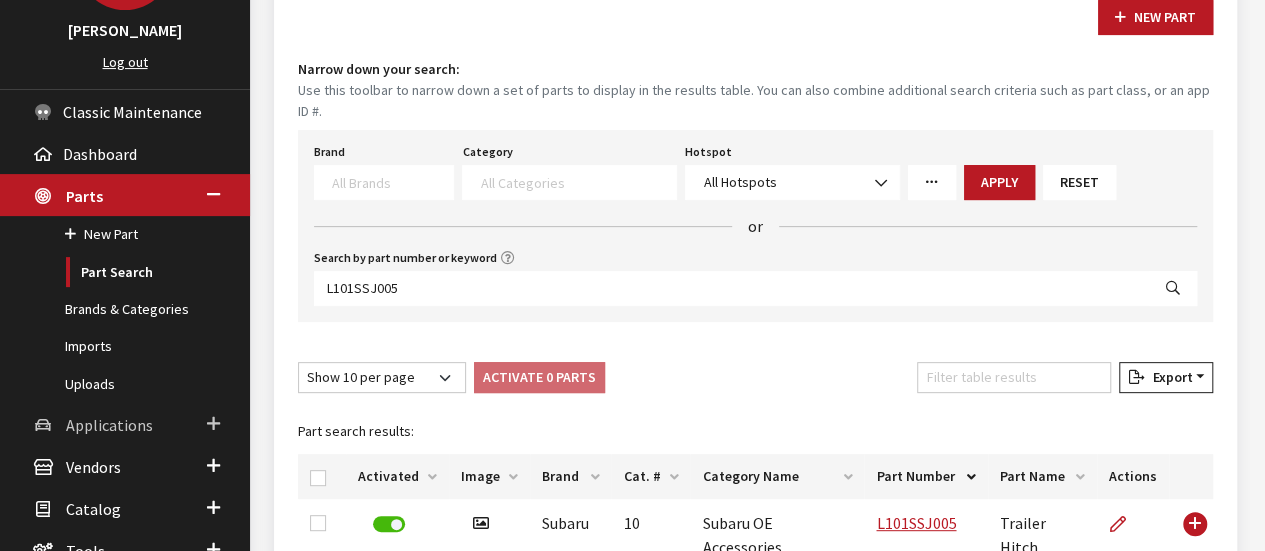 click on "Applications" at bounding box center (109, 425) 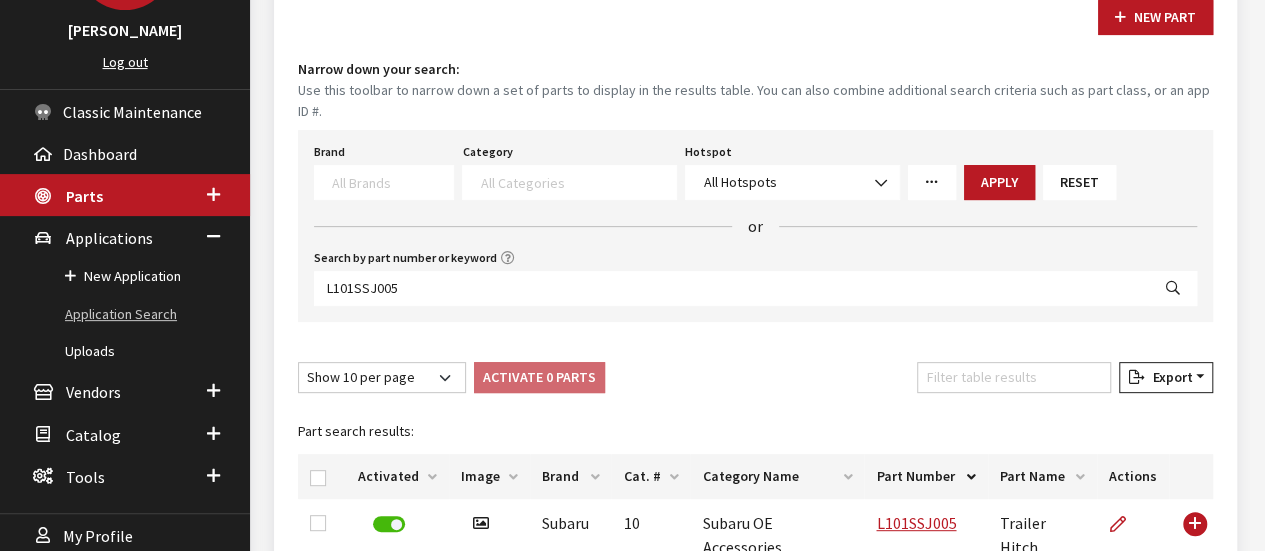 click on "Application Search" at bounding box center (125, 314) 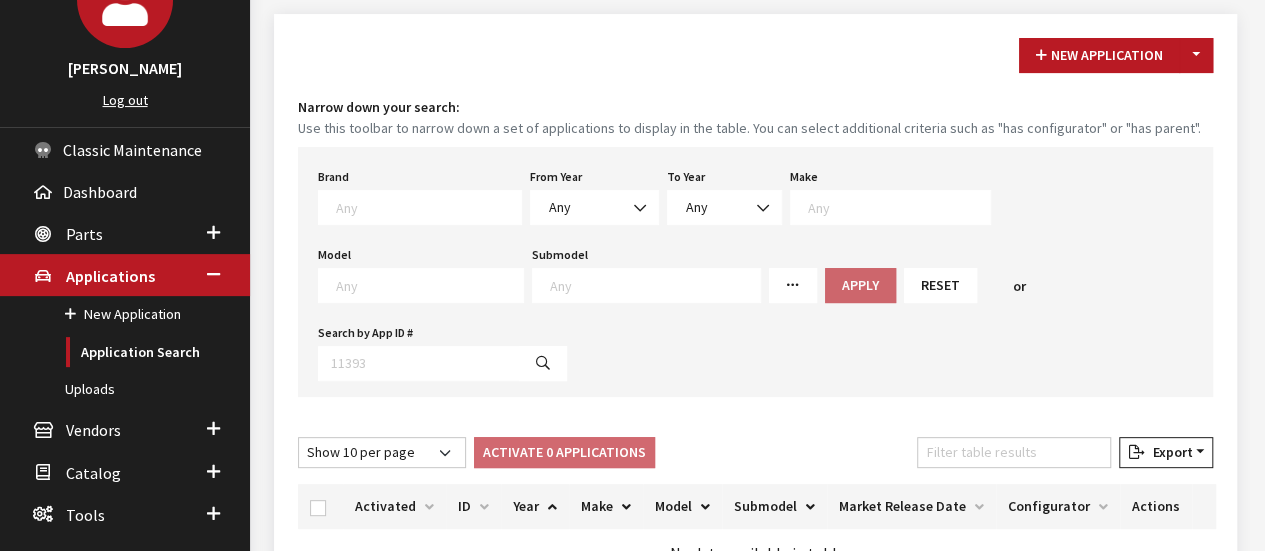 scroll, scrollTop: 275, scrollLeft: 0, axis: vertical 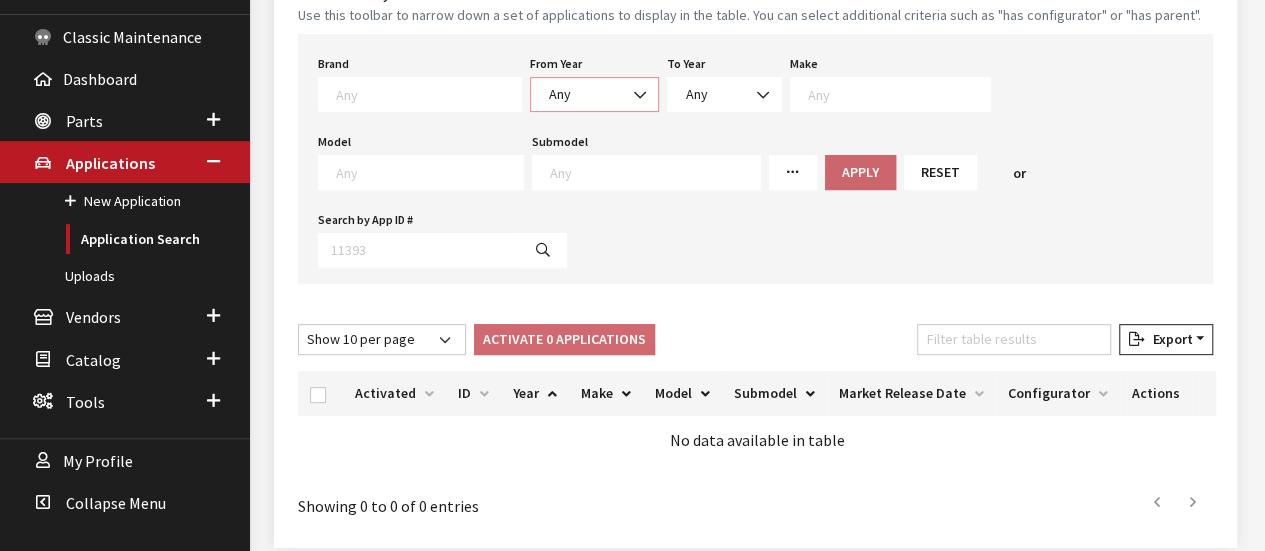 click on "Any" at bounding box center [594, 94] 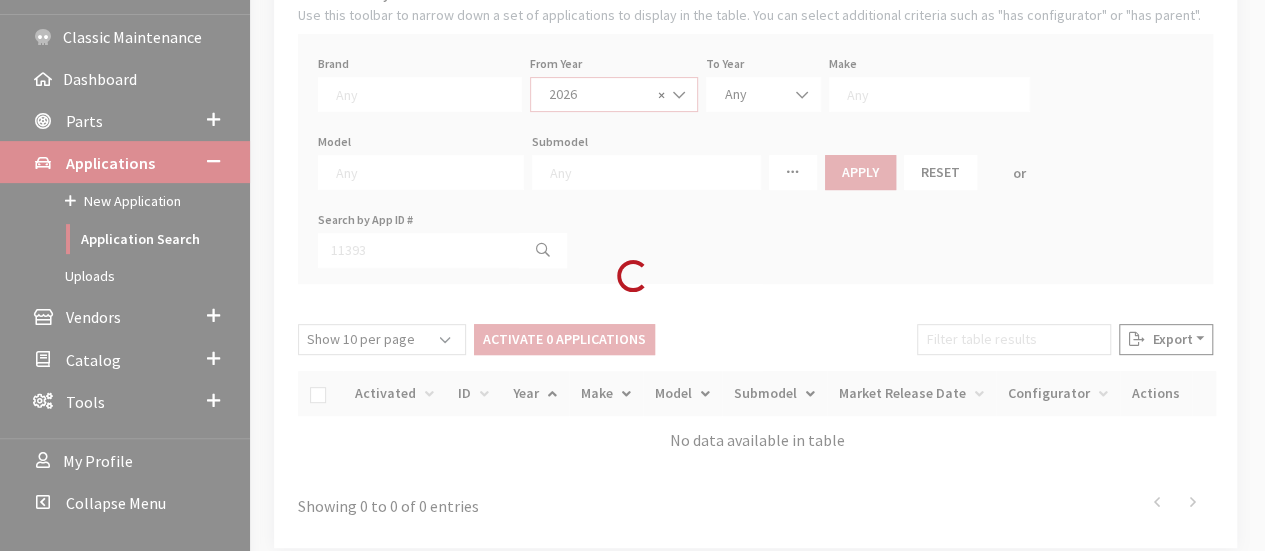 select on "2026" 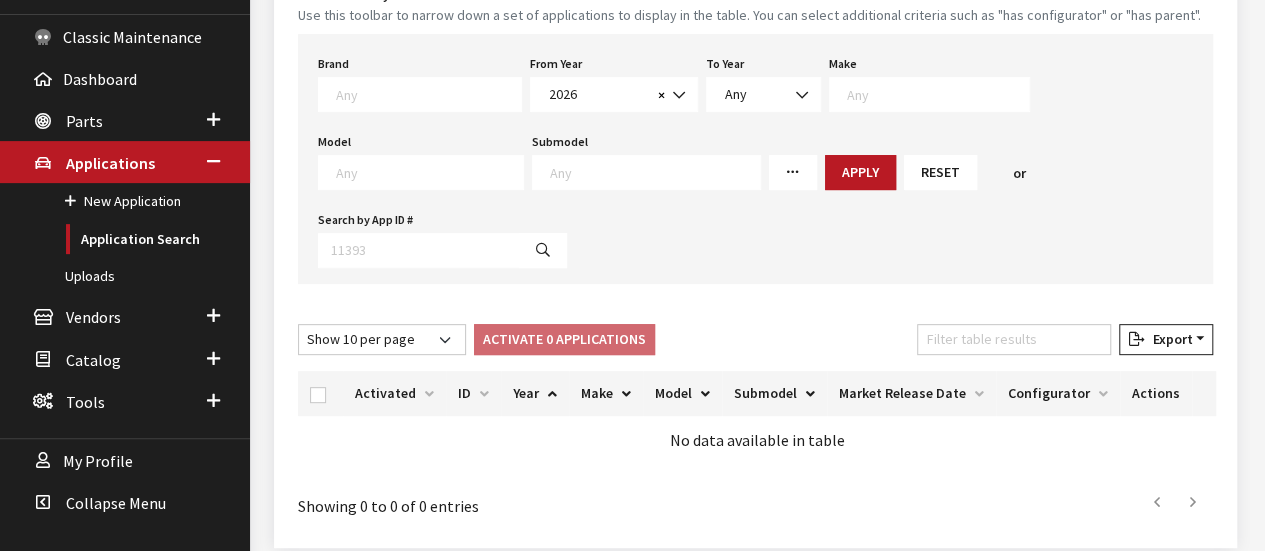 click at bounding box center [938, 94] 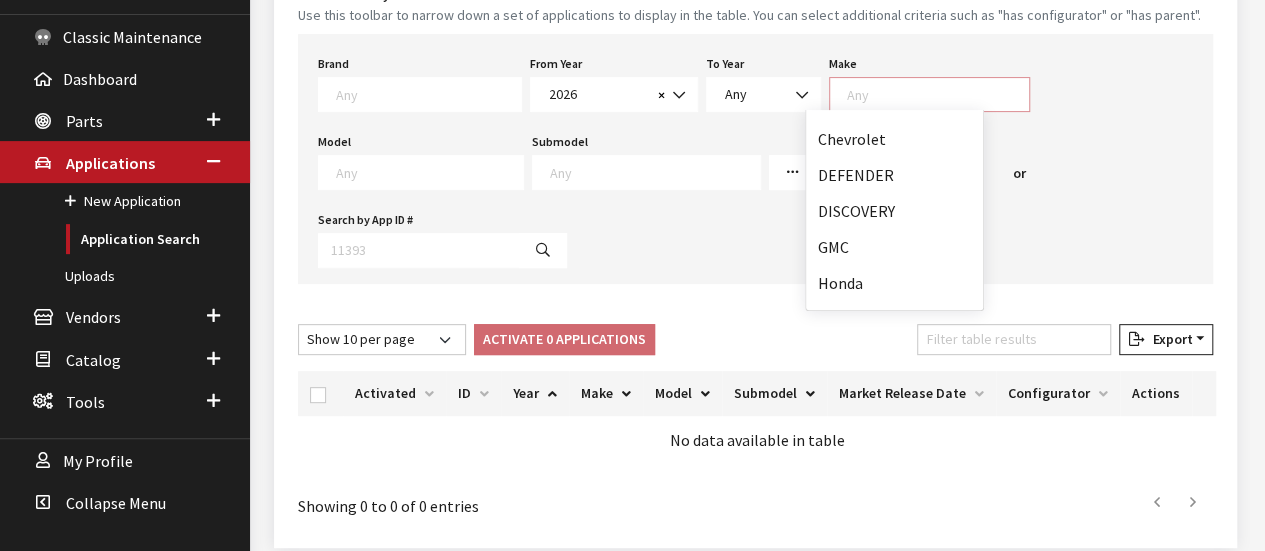 scroll, scrollTop: 68, scrollLeft: 0, axis: vertical 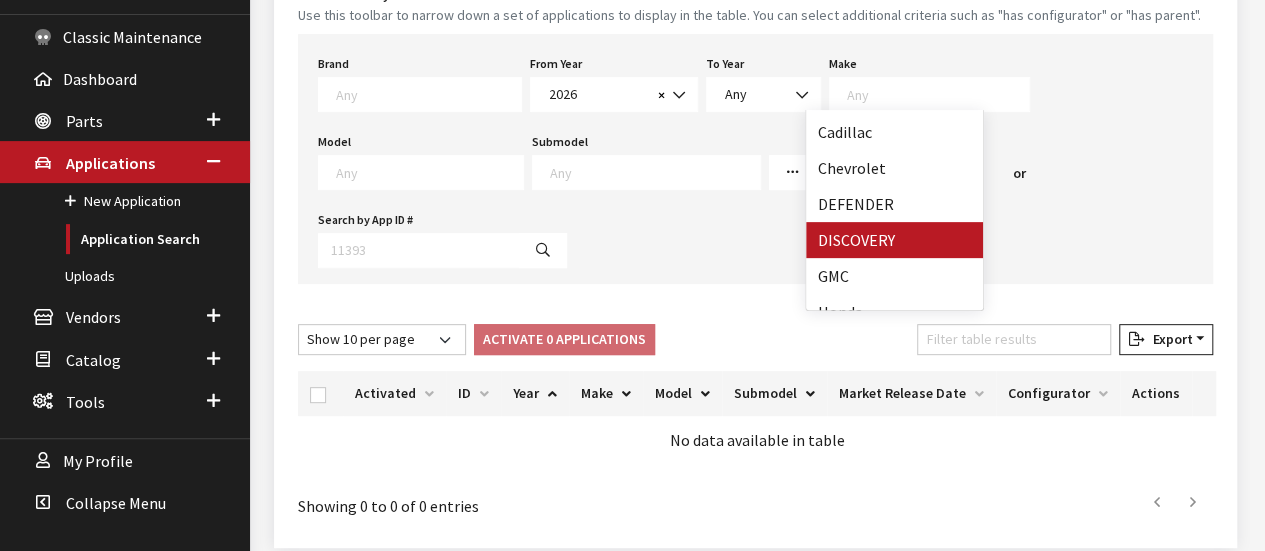 select on "65" 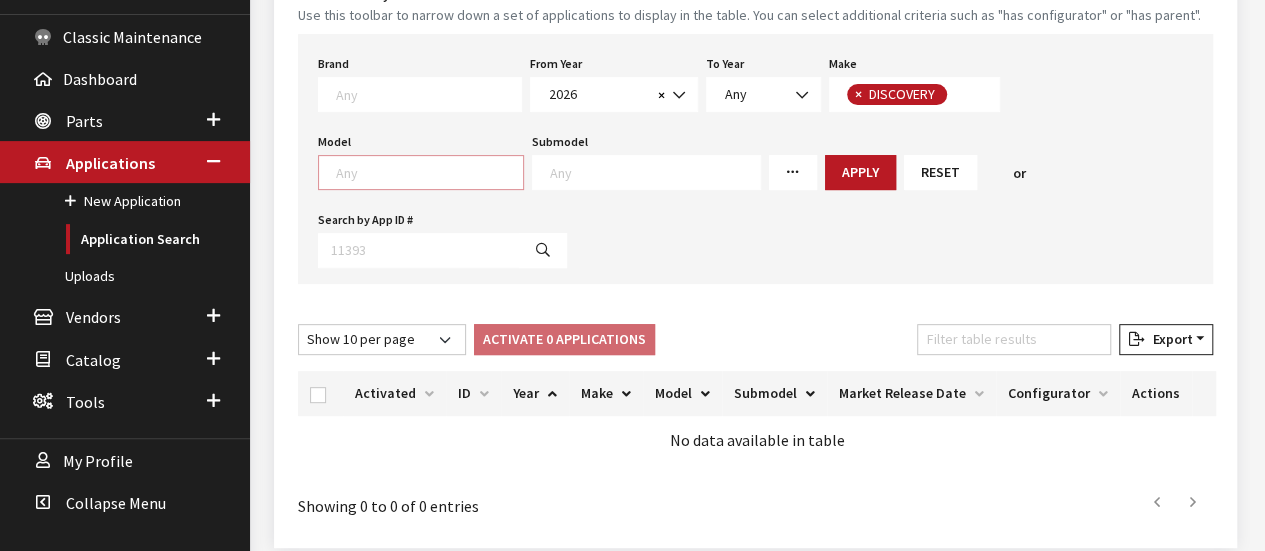 click at bounding box center (429, 172) 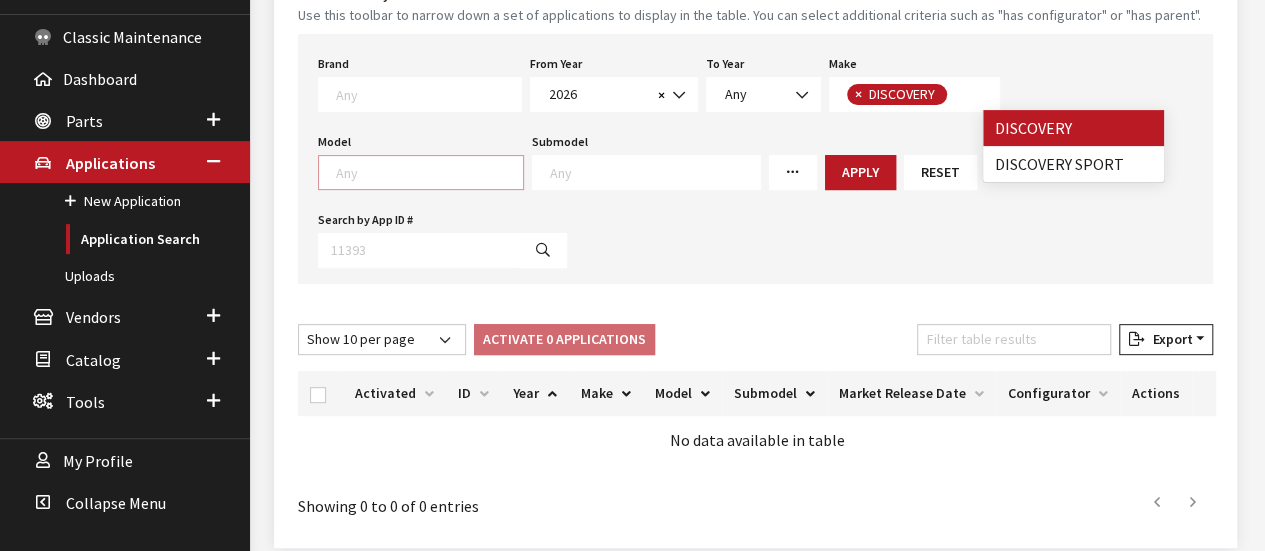 click on "Apply" at bounding box center [860, 172] 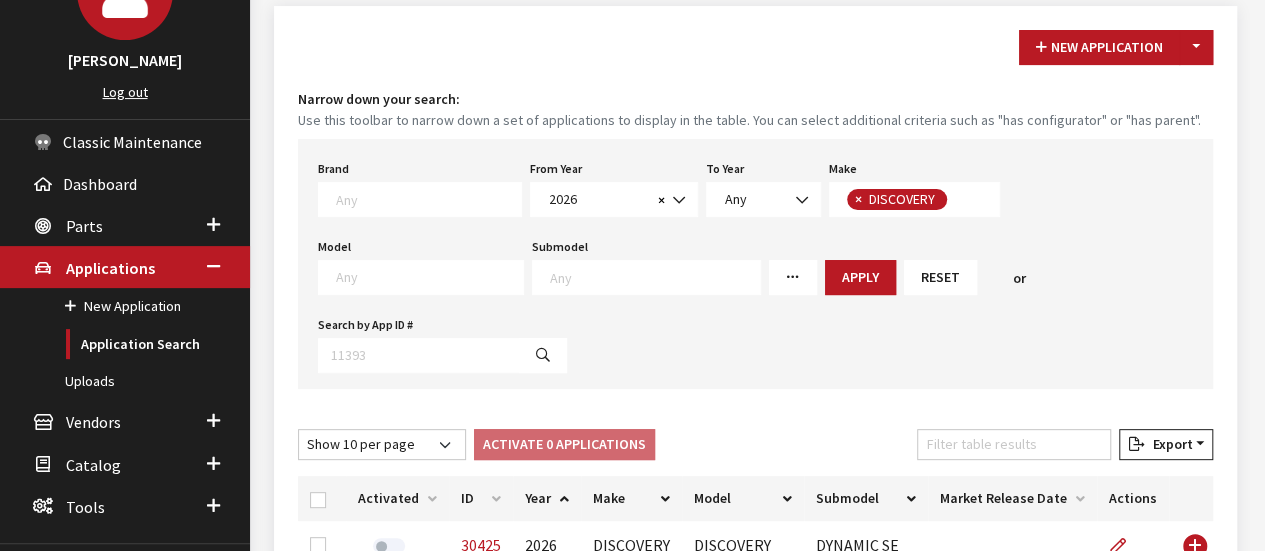 scroll, scrollTop: 254, scrollLeft: 0, axis: vertical 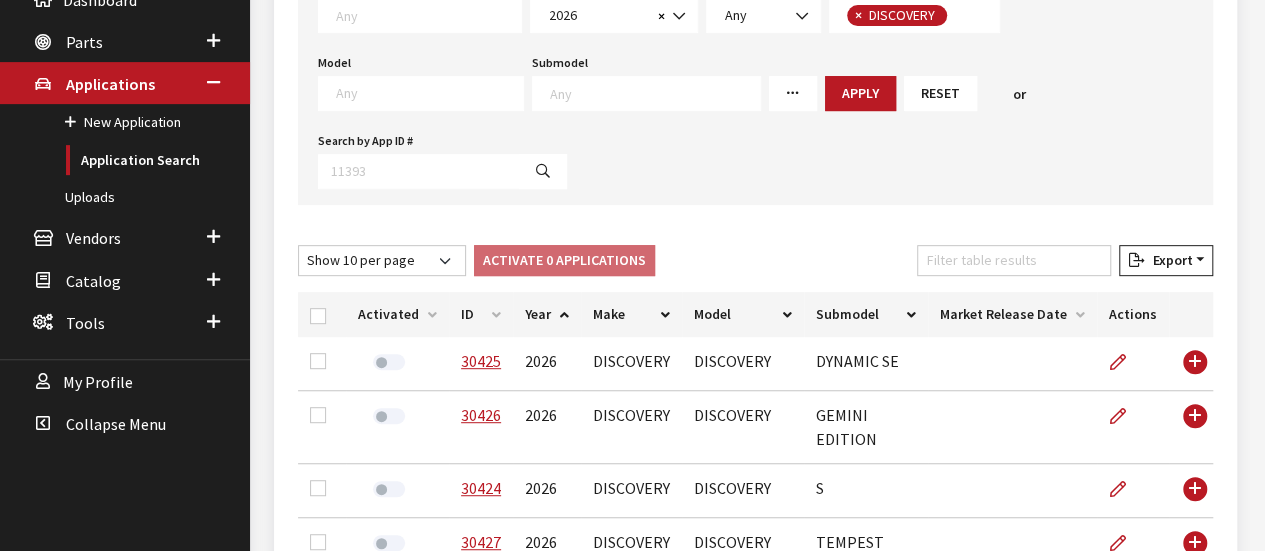 click on "ID" at bounding box center [481, 314] 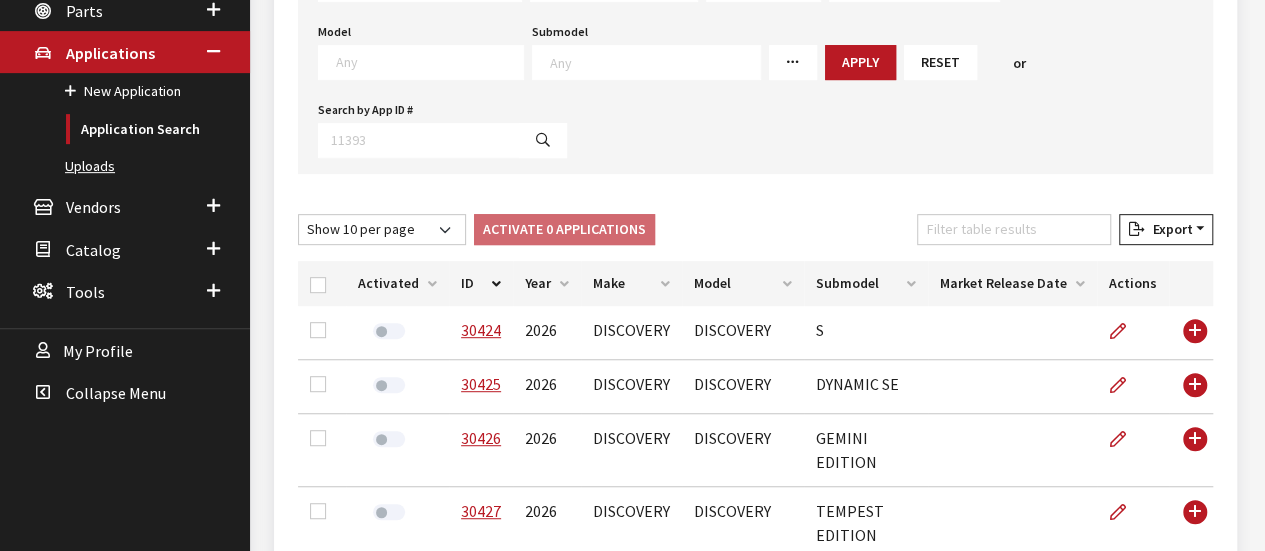 scroll, scrollTop: 354, scrollLeft: 0, axis: vertical 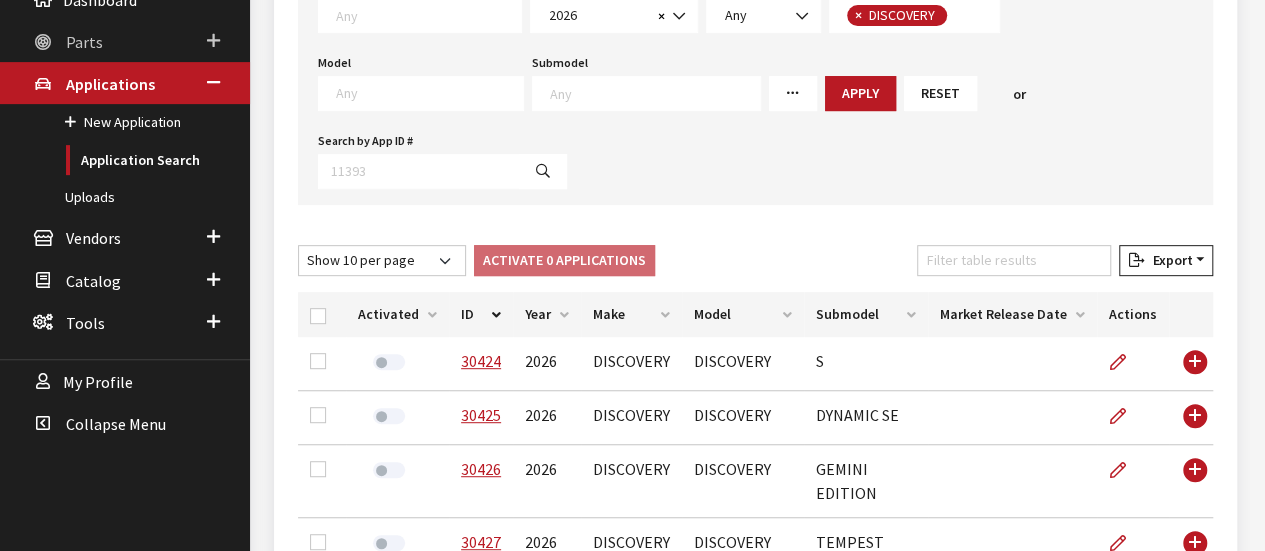 drag, startPoint x: 110, startPoint y: 47, endPoint x: 139, endPoint y: 135, distance: 92.65527 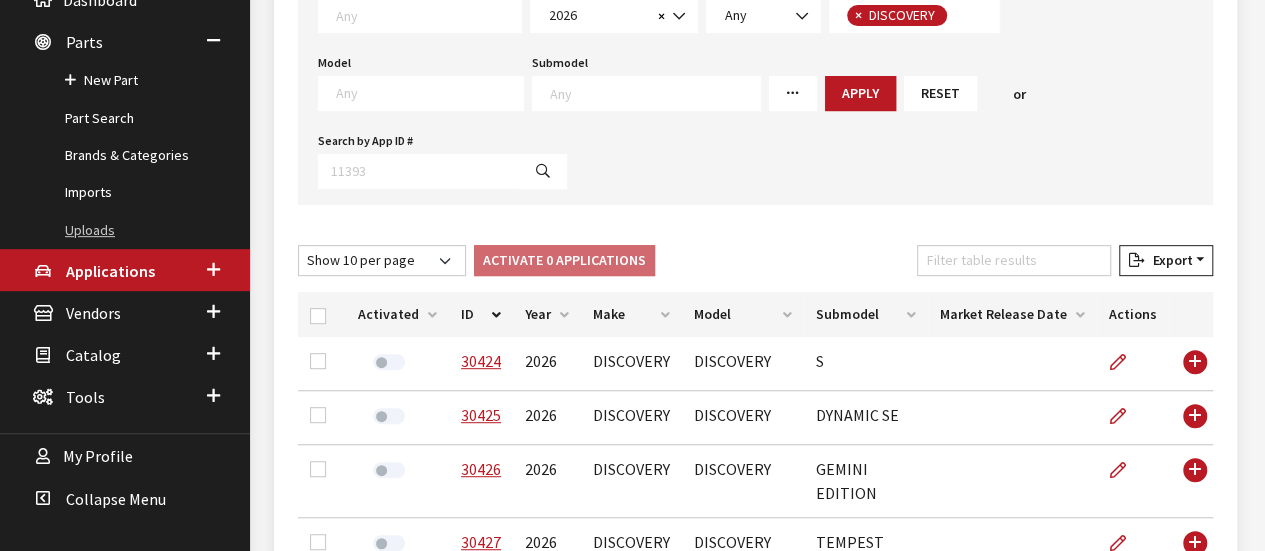 click on "Uploads" at bounding box center (125, 230) 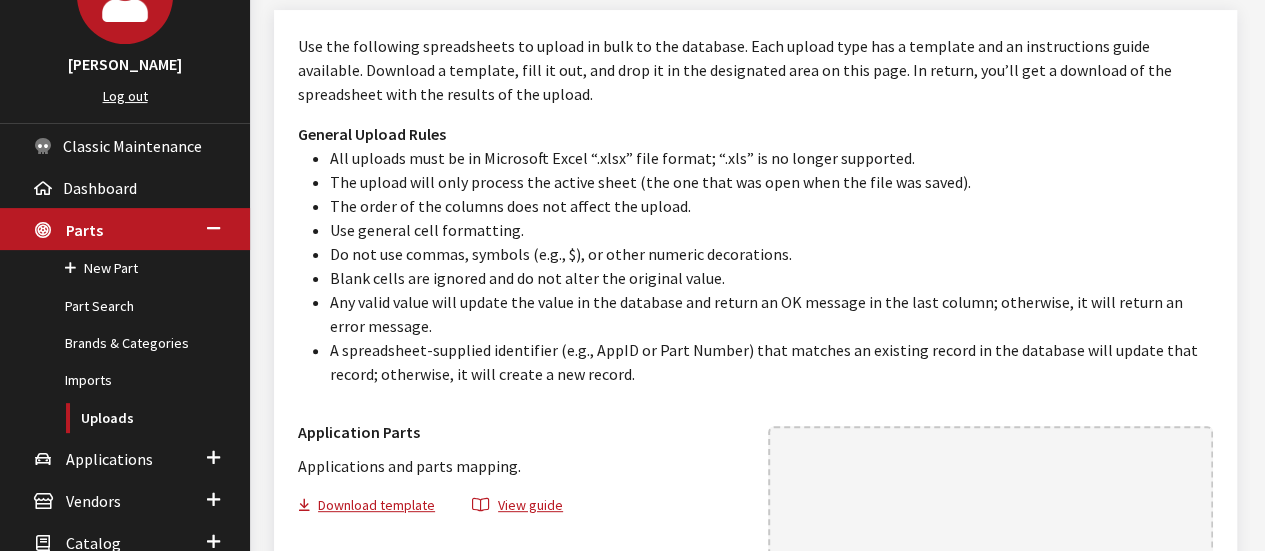 scroll, scrollTop: 500, scrollLeft: 0, axis: vertical 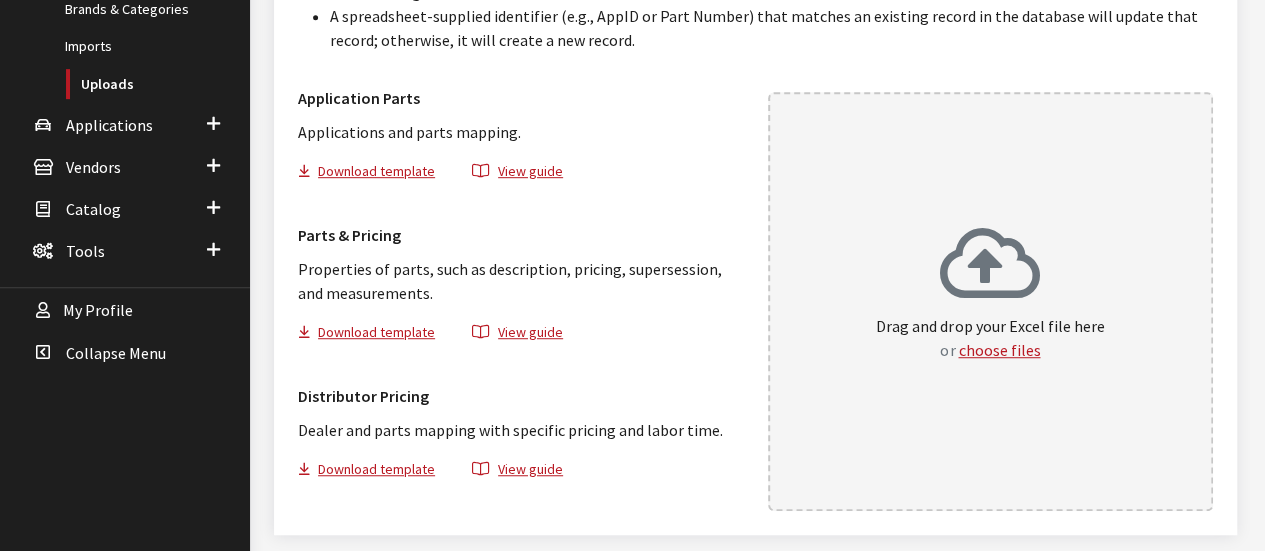 click on "Drag and drop your Excel file here
or
choose files" at bounding box center [990, 302] 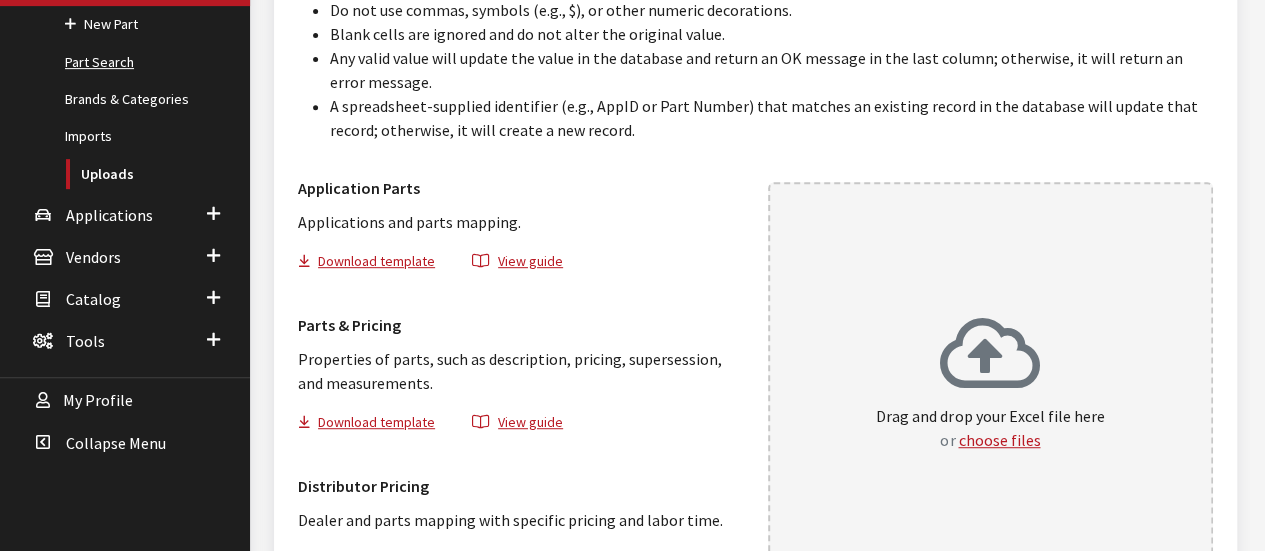 scroll, scrollTop: 300, scrollLeft: 0, axis: vertical 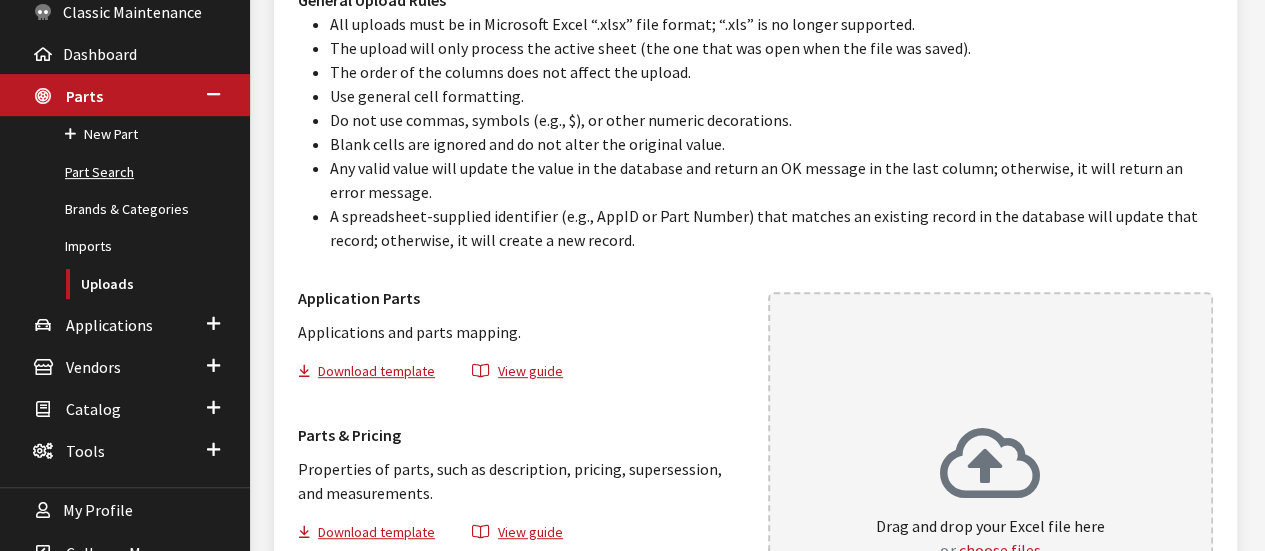 click on "Part Search" at bounding box center [125, 172] 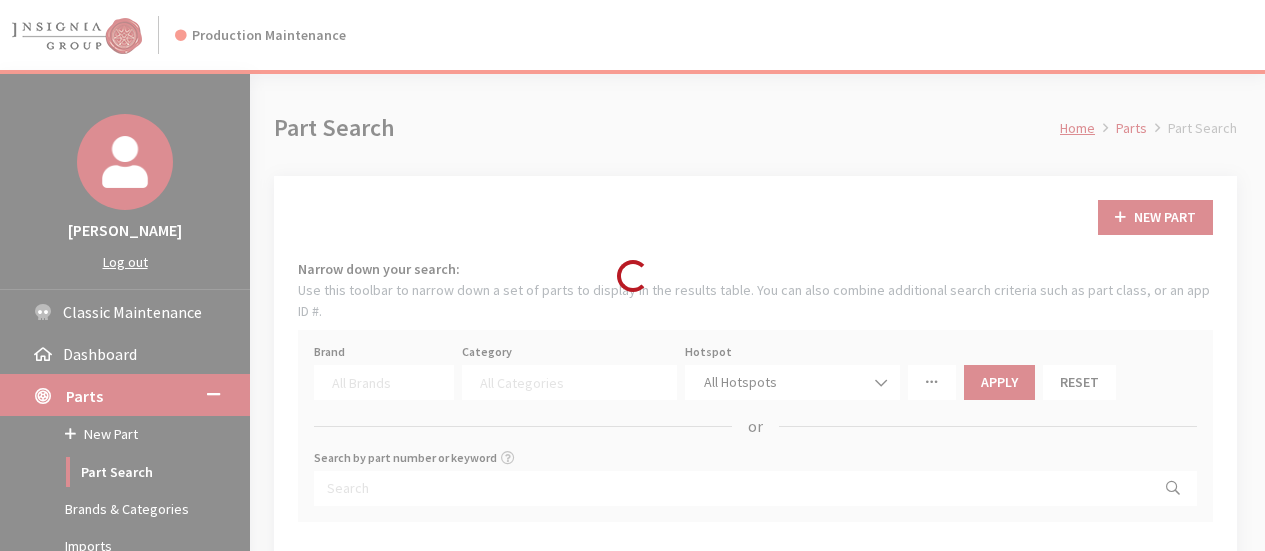select 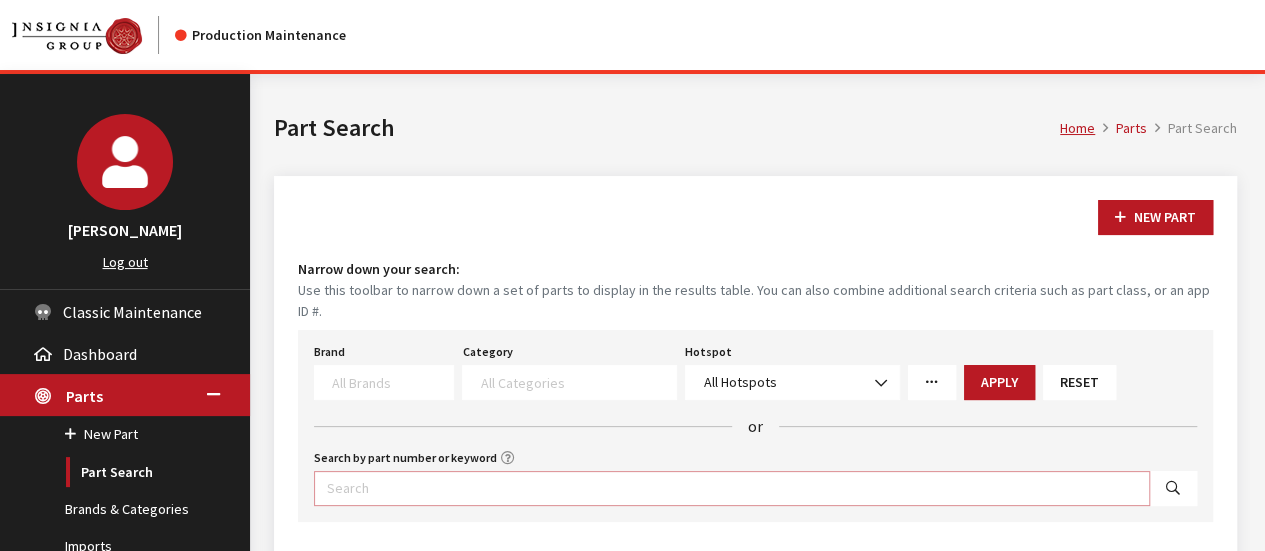 click on "Search by part number or keyword" at bounding box center [732, 488] 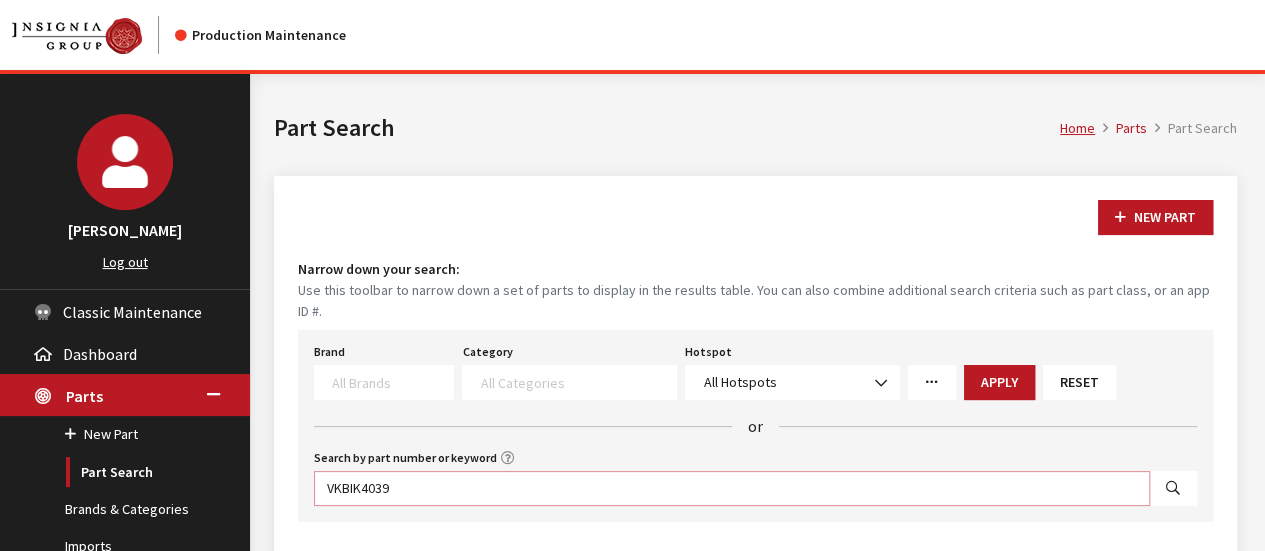 type on "VKBIK4039" 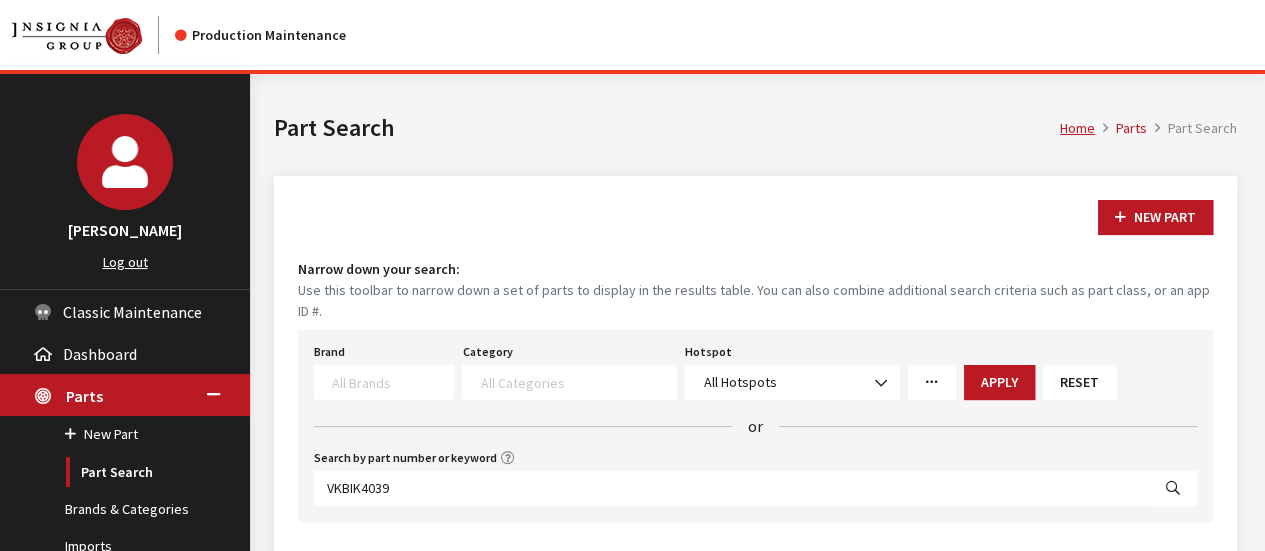select 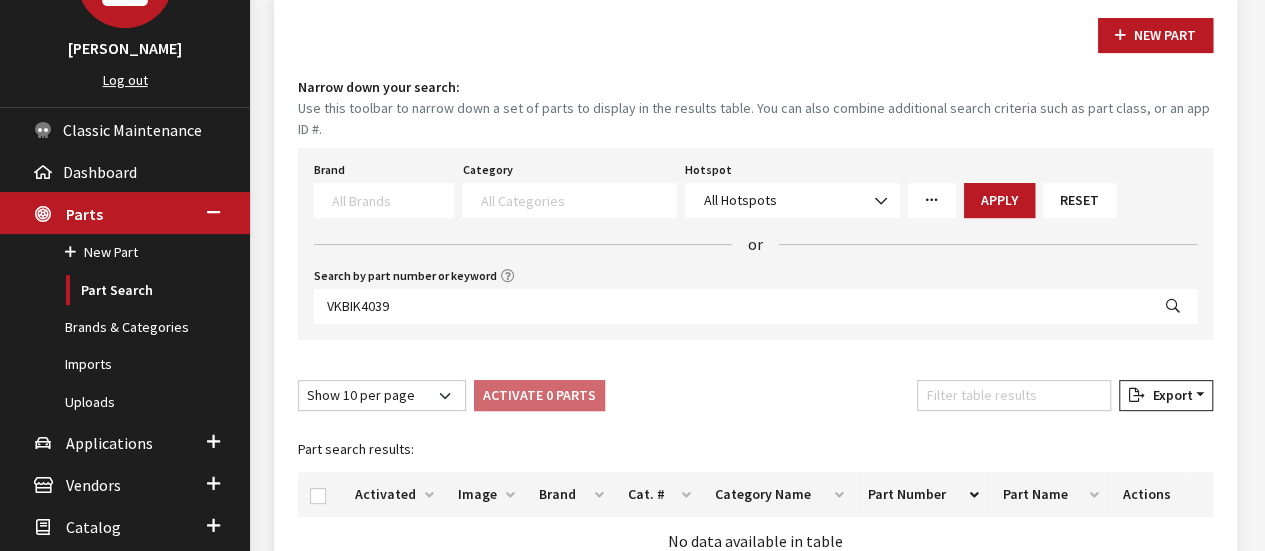 scroll, scrollTop: 0, scrollLeft: 0, axis: both 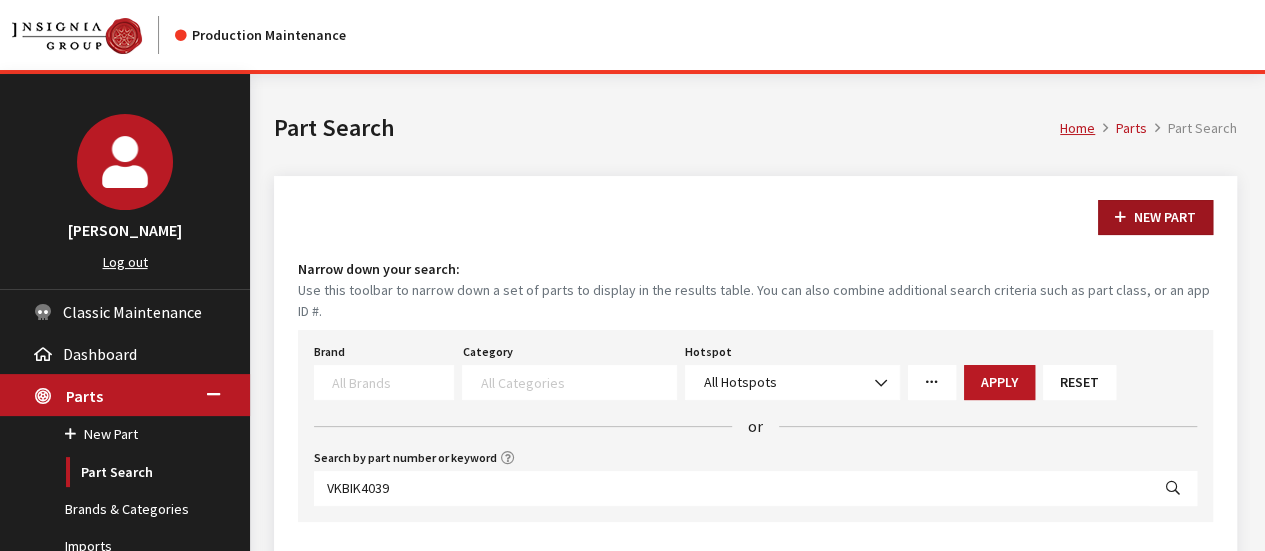 click on "New Part" at bounding box center [1155, 217] 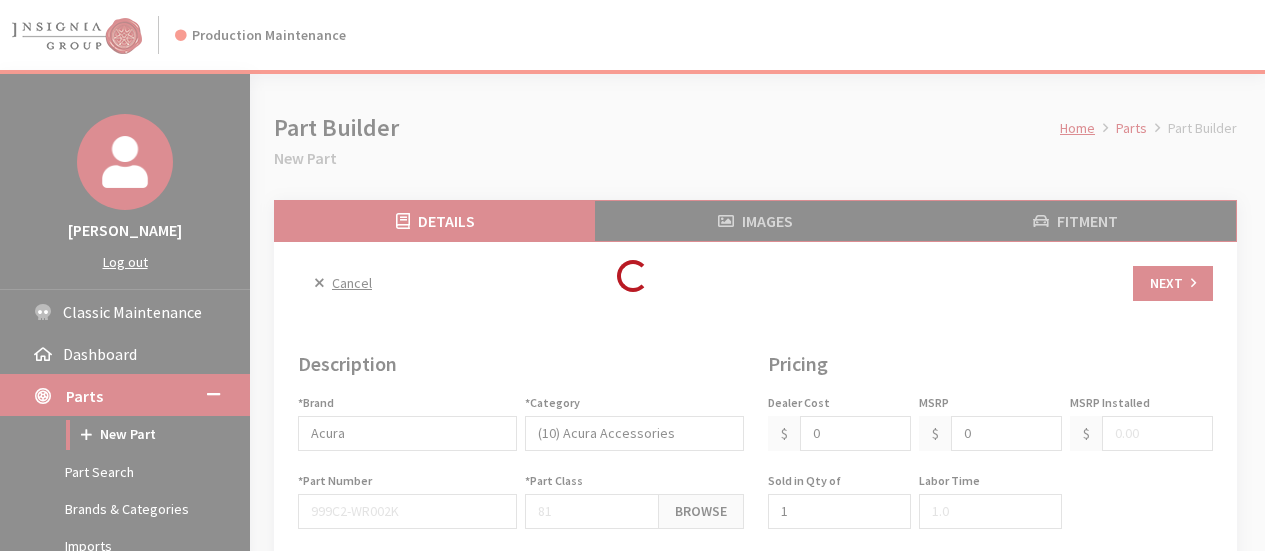 select 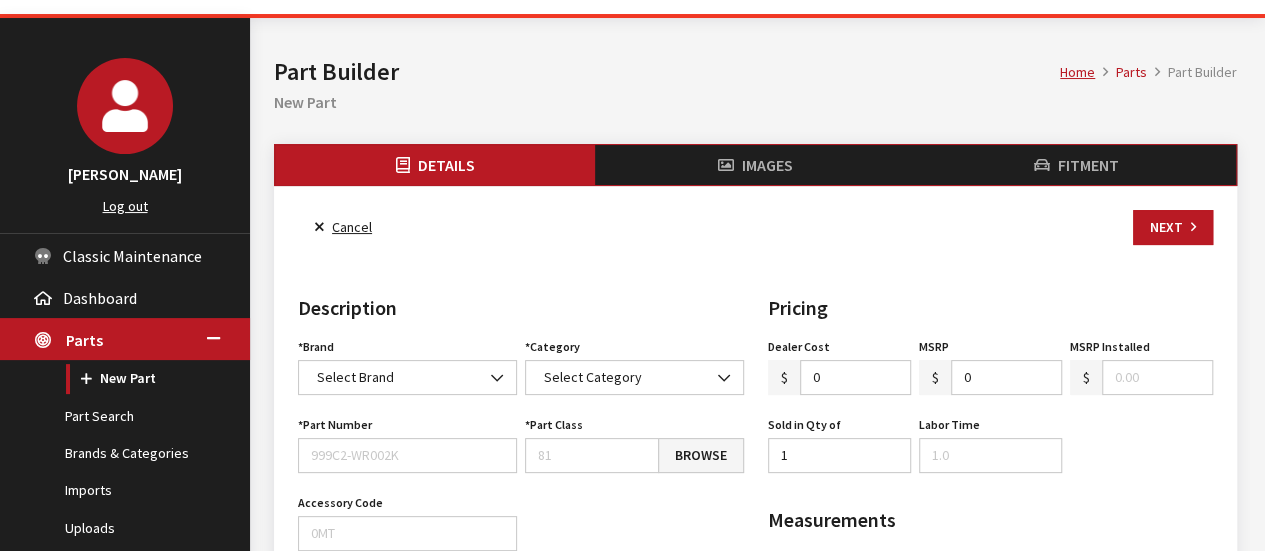 scroll, scrollTop: 100, scrollLeft: 0, axis: vertical 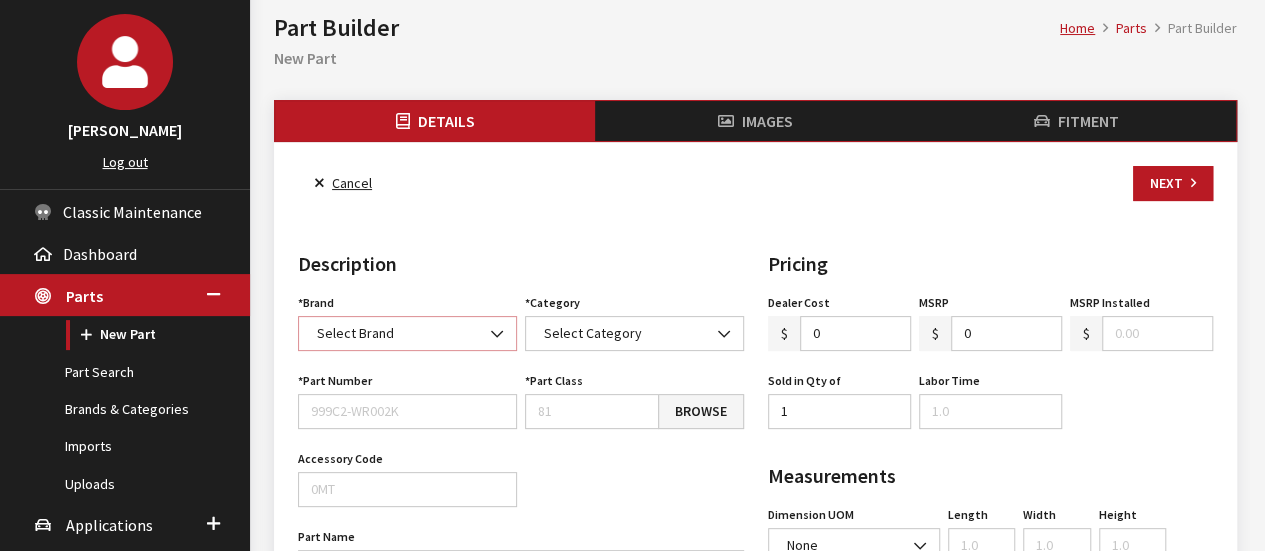 click on "Select Brand" at bounding box center (407, 333) 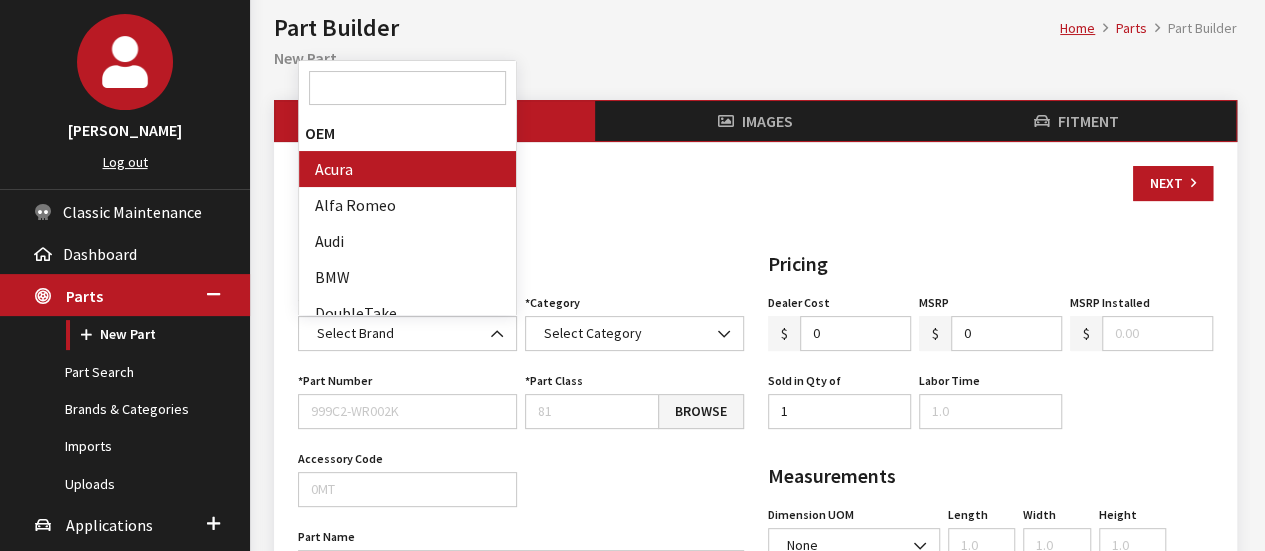 click at bounding box center (407, 88) 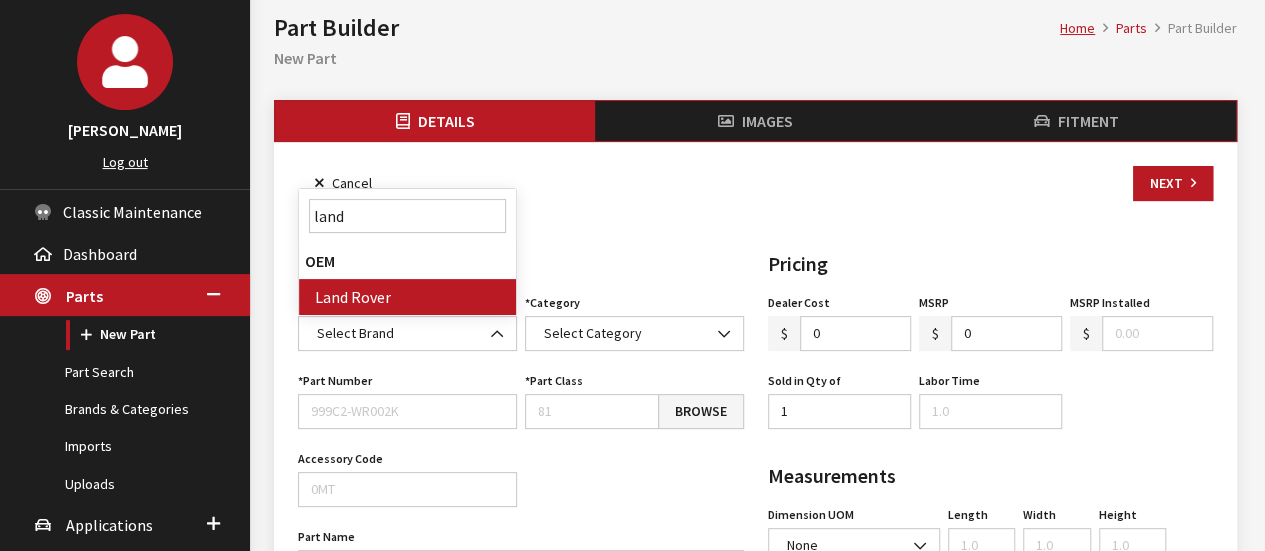 type on "land" 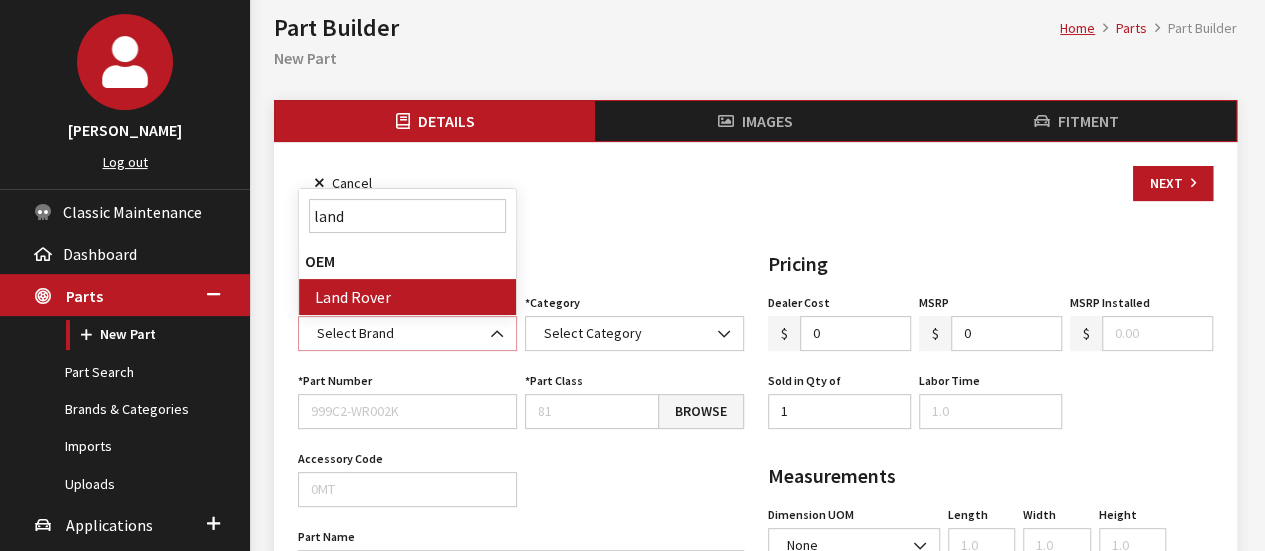 type 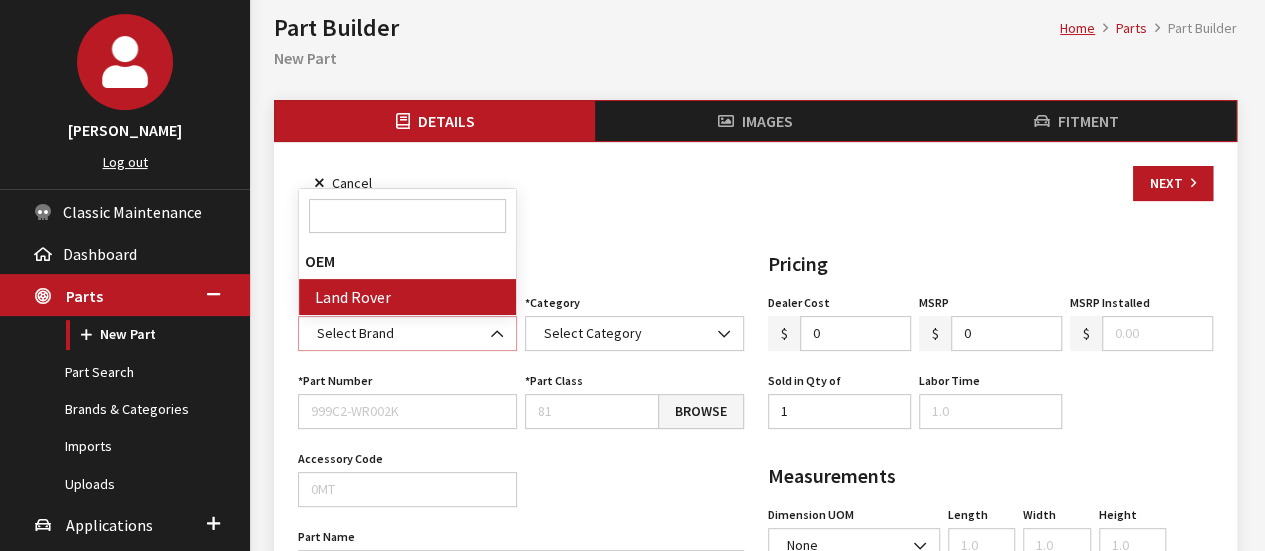 click on "Select Brand" at bounding box center (407, 333) 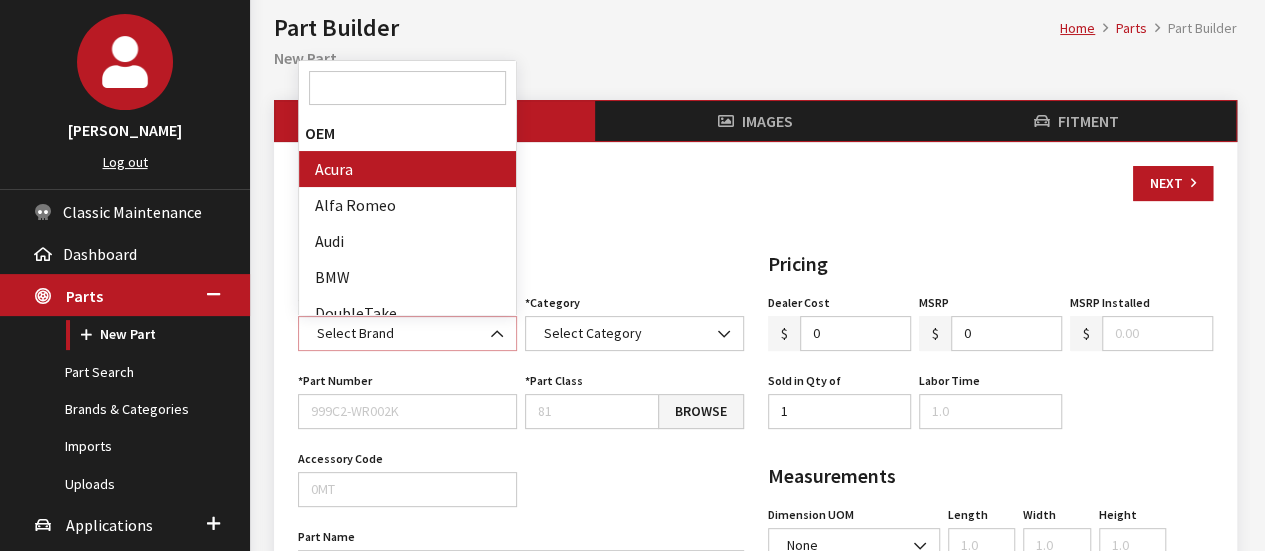 click on "Select Brand" at bounding box center [407, 333] 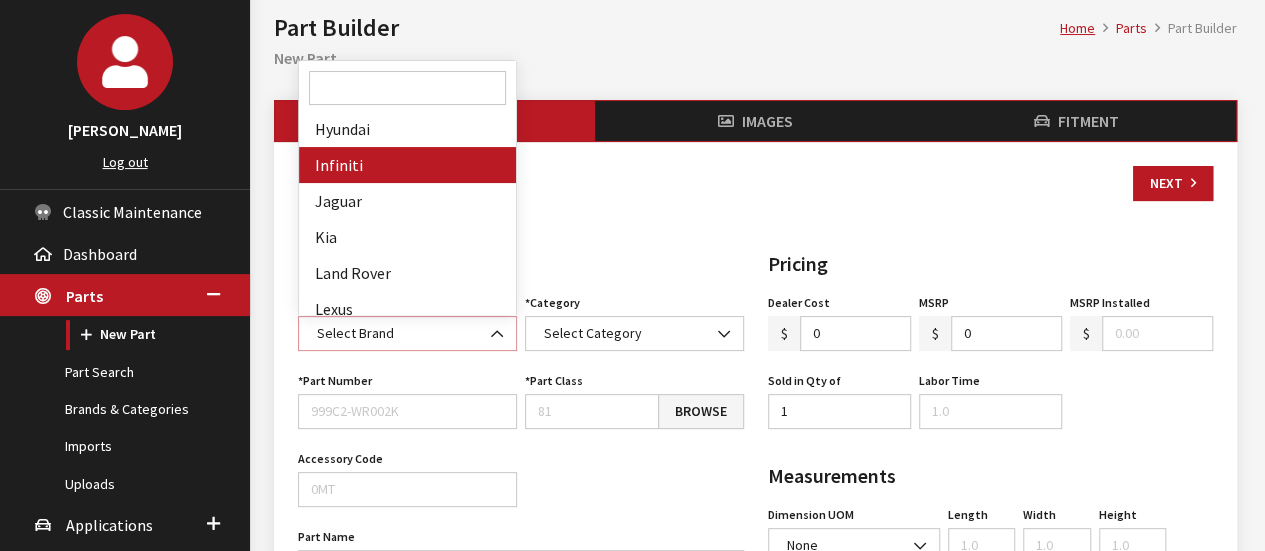 scroll, scrollTop: 500, scrollLeft: 0, axis: vertical 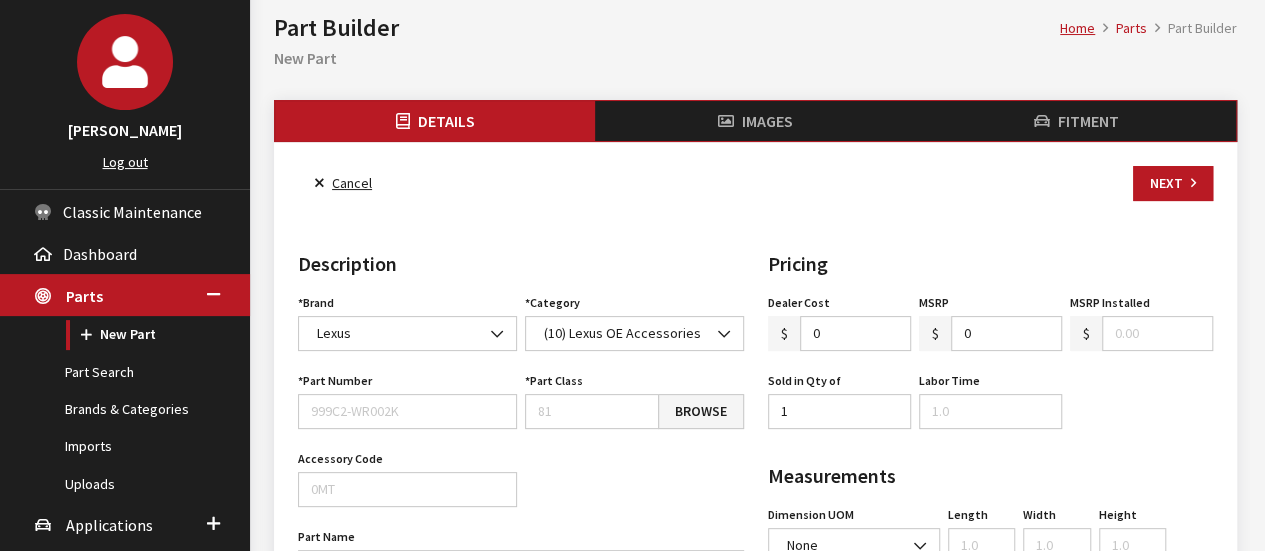click on "Brand
Acura Alfa Romeo Audi BMW DoubleTake Ford Ford Racing GM GST Honda Hyundai Infiniti Jaguar Kia Land Rover Lexus Mazda META Mitsubishi Mopar Nissan Saturn Scion Service Plans SET Spitzer Protection Subaru Toyota VW We Owe / Due Bill Yamaha 3D Carbon 3M ACE Advent Agri-Cover AlloyGator Alpine Ameraguard American Radio AMG AMG-Hyundai AMG-Kia AMP ANZO Aries AstroStart Audiovox AUER Automotive Auto Action Automate Autostart Avital AVS Azentek BAK Bed Rug BEDSLIDE Belltech Bestop Boomerang Borla BrandMotion Bruno Bushwacker Cargo Solutions Cedar Electronics Check Corp Classic Soft Trim Clifford Complete Appearance Corsa Covercraft Crimestopper Curt Manufacturing Dawn Dealer Dealer Package Dee Zee Defenderworx Diamondback Diamon-Fusion Directed Draw-Tite DualLiner E&G EchoMaster Eclipse Empire Escort Extang Five AD Fold-A-Cover Ford Performance Go Rhino GuidePoint Husky Hypertech ICI Innovasia Intro-Tech K&N Katzkin Kenwood KICKER KW LEER Line-X LLumar Lund" at bounding box center (407, 320) 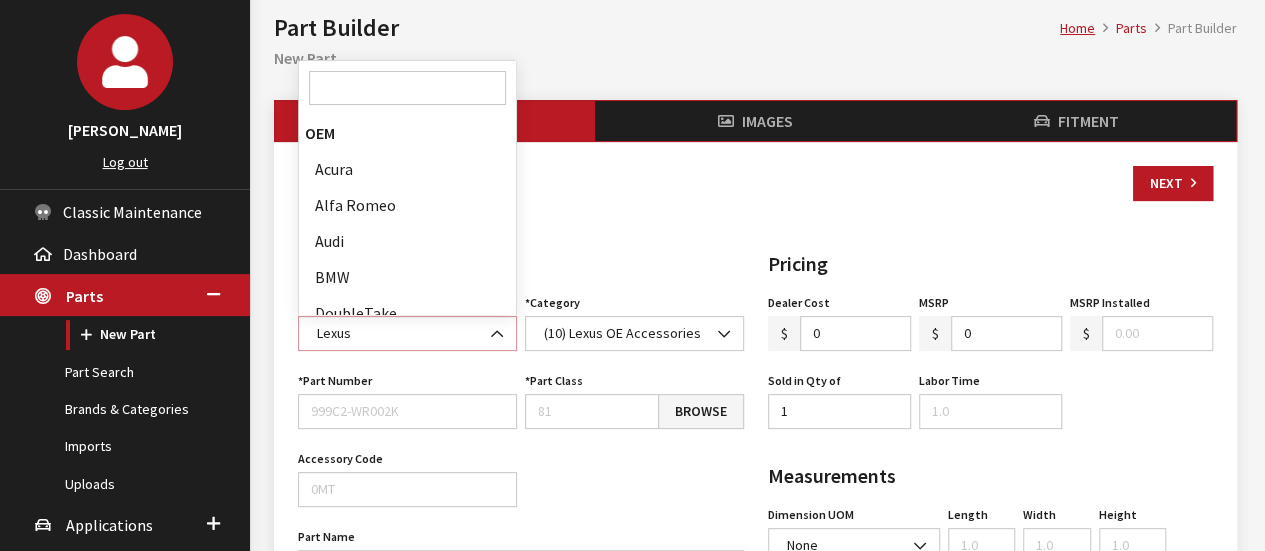 click on "Lexus" at bounding box center [407, 333] 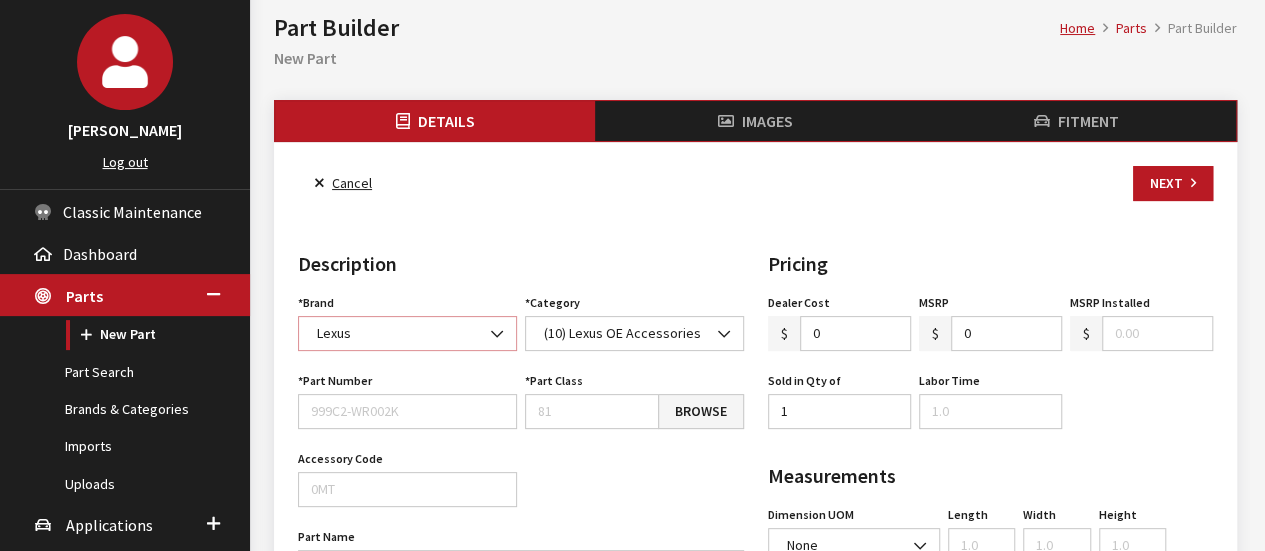 click on "Lexus" at bounding box center (407, 333) 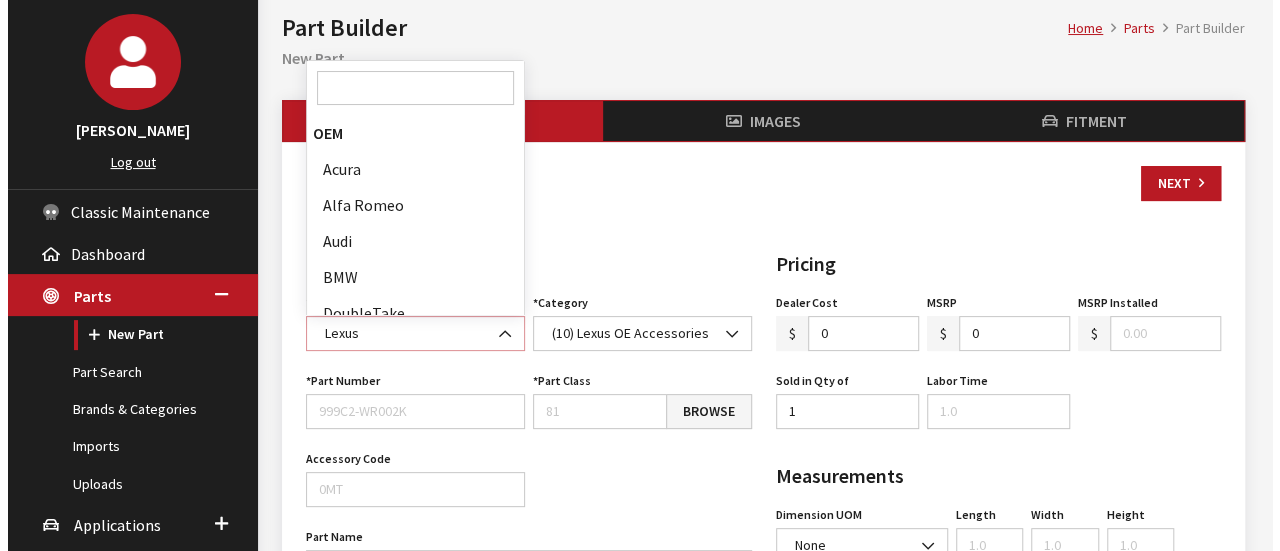 scroll, scrollTop: 540, scrollLeft: 0, axis: vertical 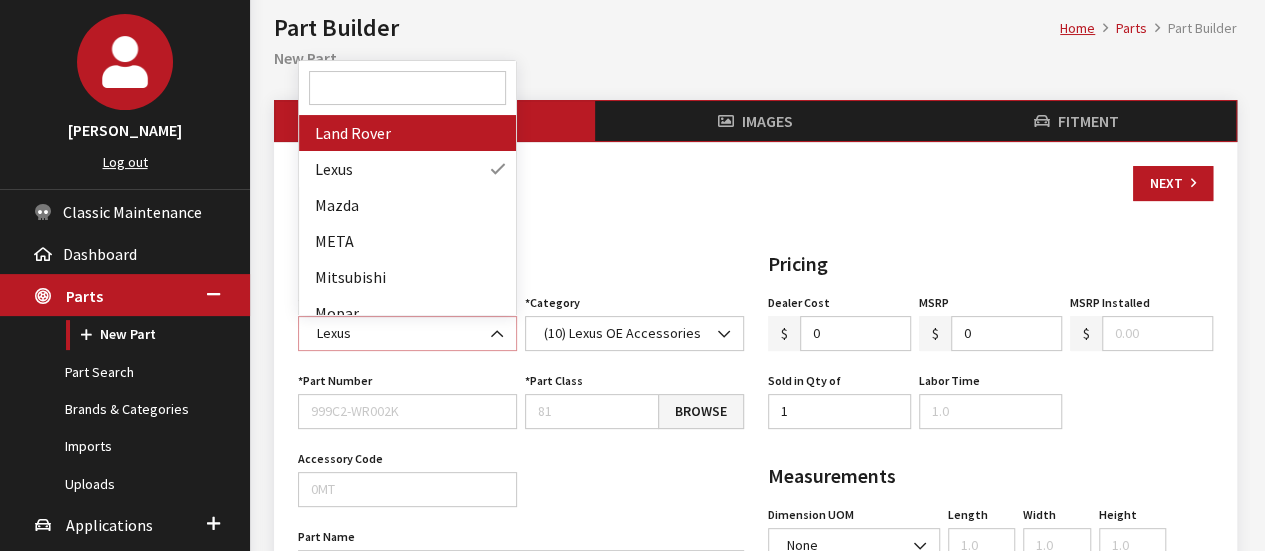 select on "550" 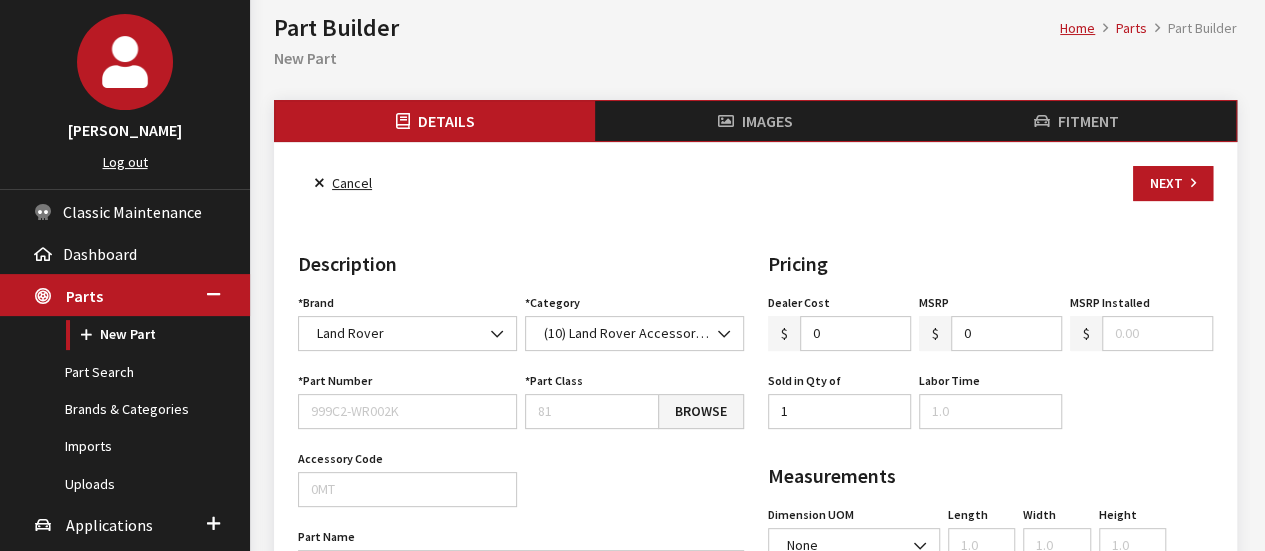 click on "Brand
Acura Alfa Romeo Audi BMW DoubleTake Ford Ford Racing GM GST Honda Hyundai Infiniti Jaguar Kia Land Rover Lexus Mazda META Mitsubishi Mopar Nissan Saturn Scion Service Plans SET Spitzer Protection Subaru Toyota VW We Owe / Due Bill Yamaha 3D Carbon 3M ACE Advent Agri-Cover AlloyGator Alpine Ameraguard American Radio AMG AMG-Hyundai AMG-Kia AMP ANZO Aries AstroStart Audiovox AUER Automotive Auto Action Automate Autostart Avital AVS Azentek BAK Bed Rug BEDSLIDE Belltech Bestop Boomerang Borla BrandMotion Bruno Bushwacker Cargo Solutions Cedar Electronics Check Corp Classic Soft Trim Clifford Complete Appearance Corsa Covercraft Crimestopper Curt Manufacturing Dawn Dealer Dealer Package Dee Zee Defenderworx Diamondback Diamon-Fusion Directed Draw-Tite DualLiner E&G EchoMaster Eclipse Empire Escort Extang Five AD Fold-A-Cover Ford Performance Go Rhino GuidePoint Husky Hypertech ICI Innovasia Intro-Tech K&N Katzkin Kenwood KICKER KW" at bounding box center (521, 674) 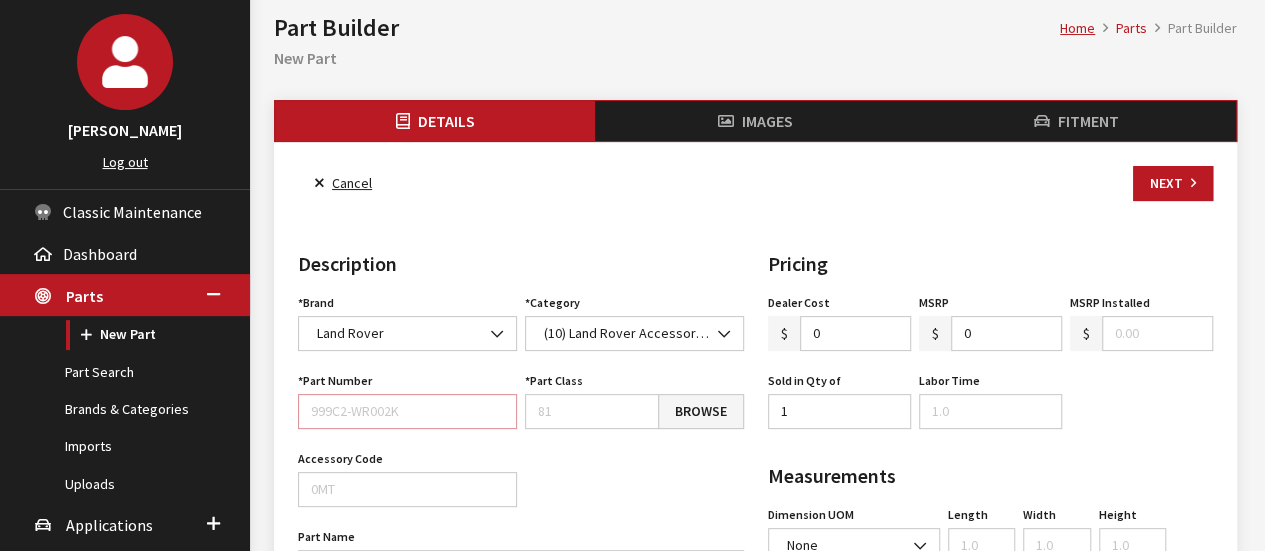 click on "Part Number" at bounding box center (407, 411) 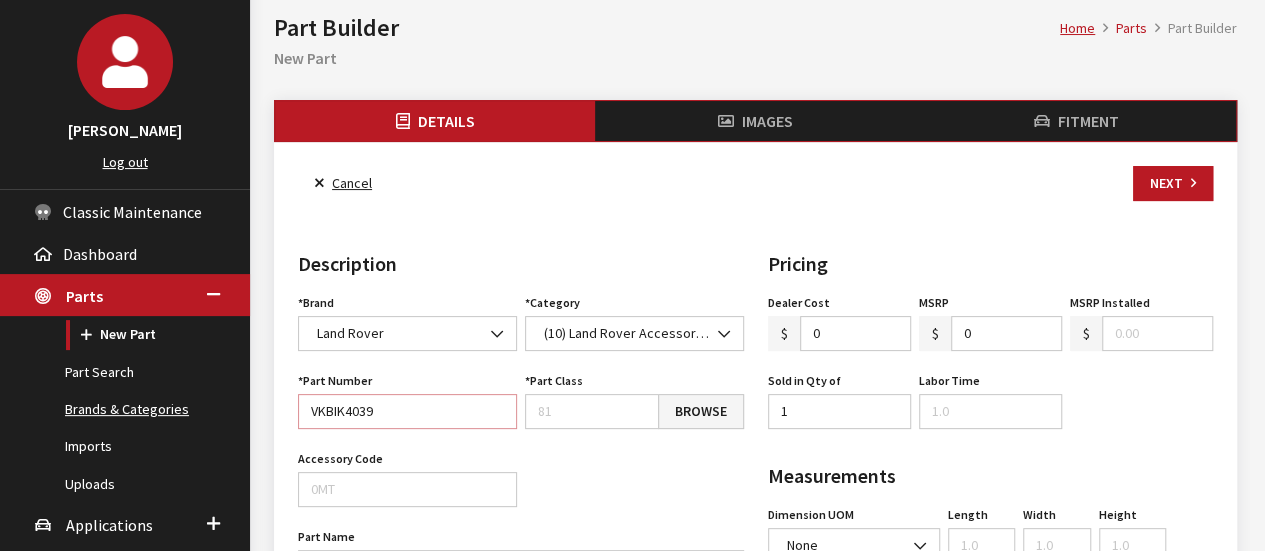type on "VKBIK4039" 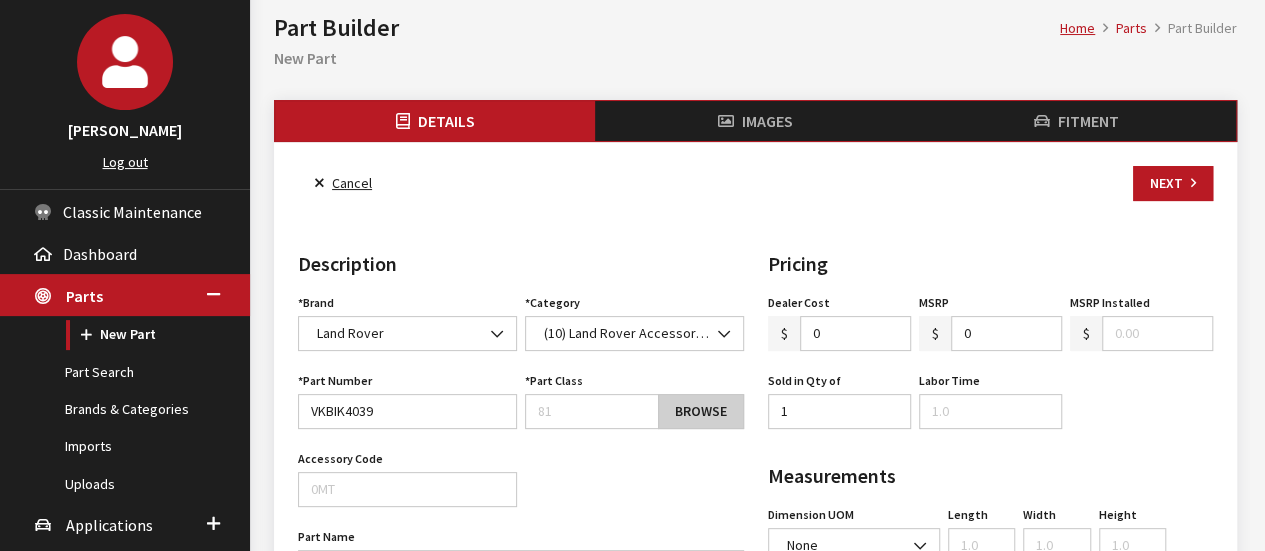 click on "Browse" at bounding box center (701, 411) 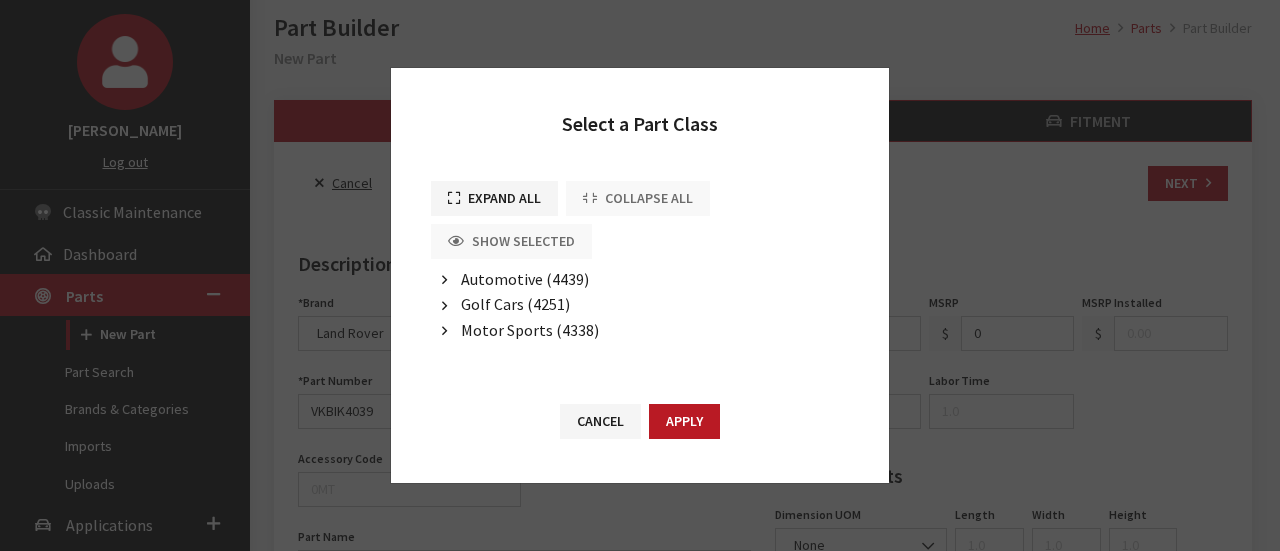 click on "Automotive (4439)" at bounding box center (525, 279) 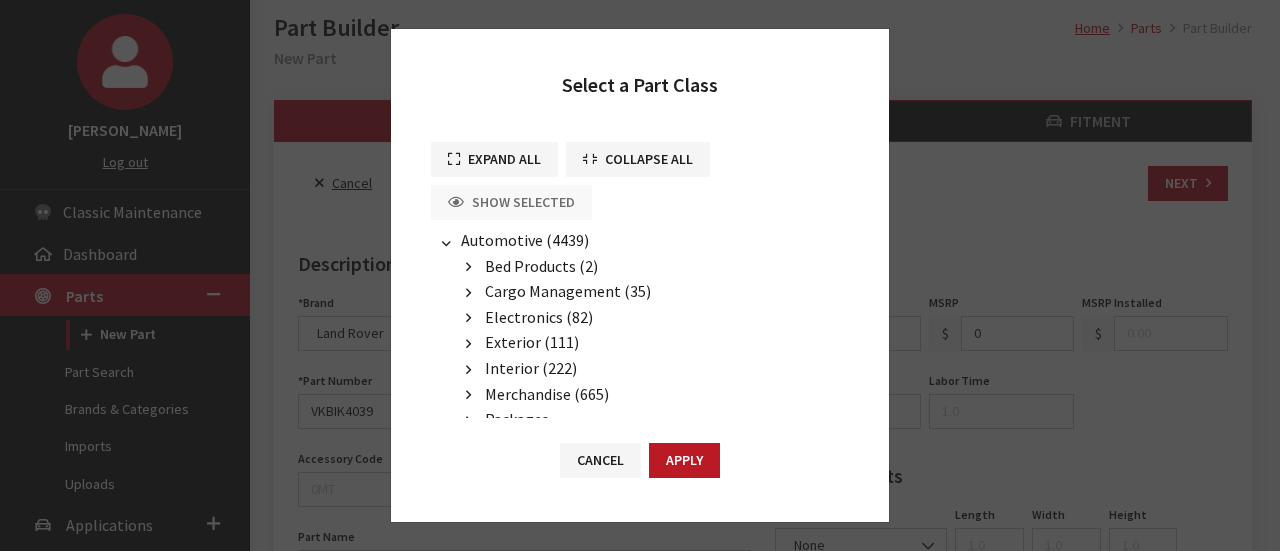 click on "Cargo Management (35)" at bounding box center [568, 291] 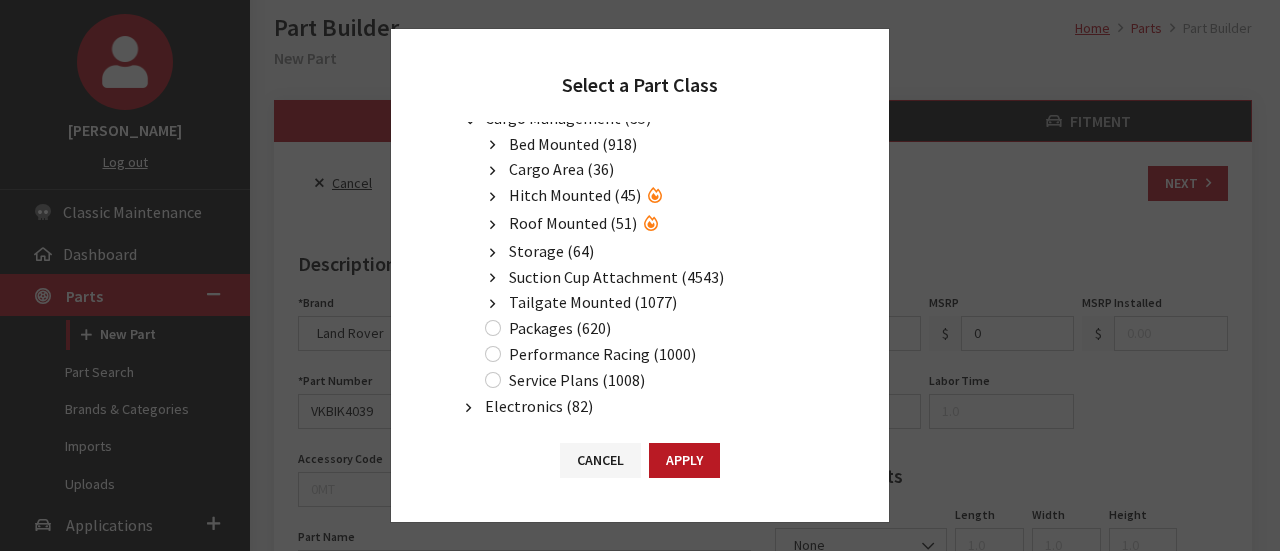 scroll, scrollTop: 100, scrollLeft: 0, axis: vertical 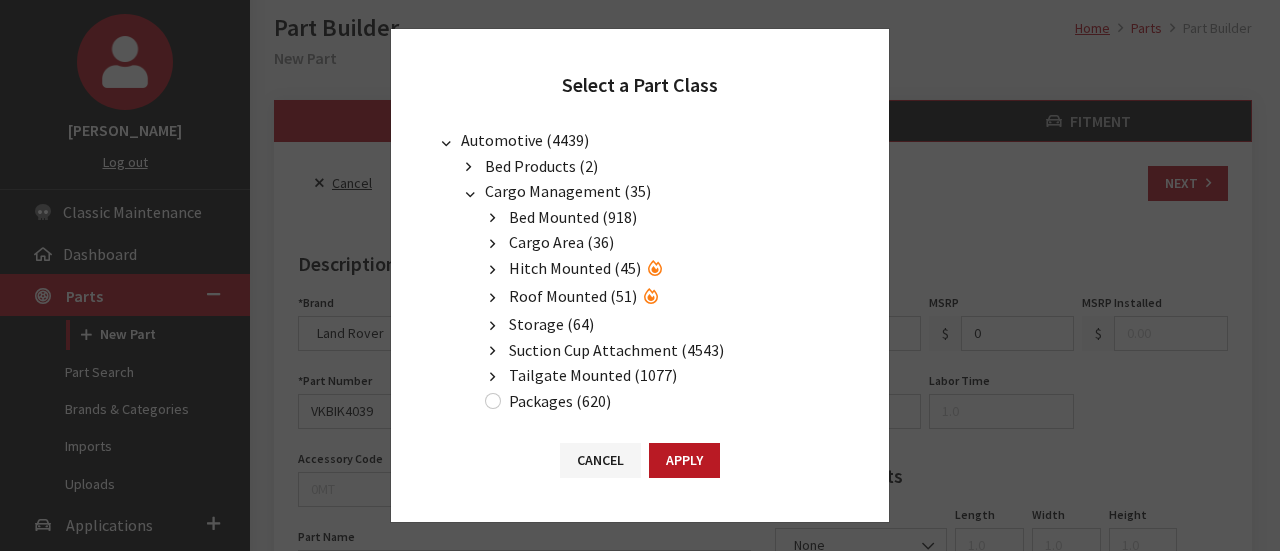 click on "Roof Mounted (51)" at bounding box center (573, 296) 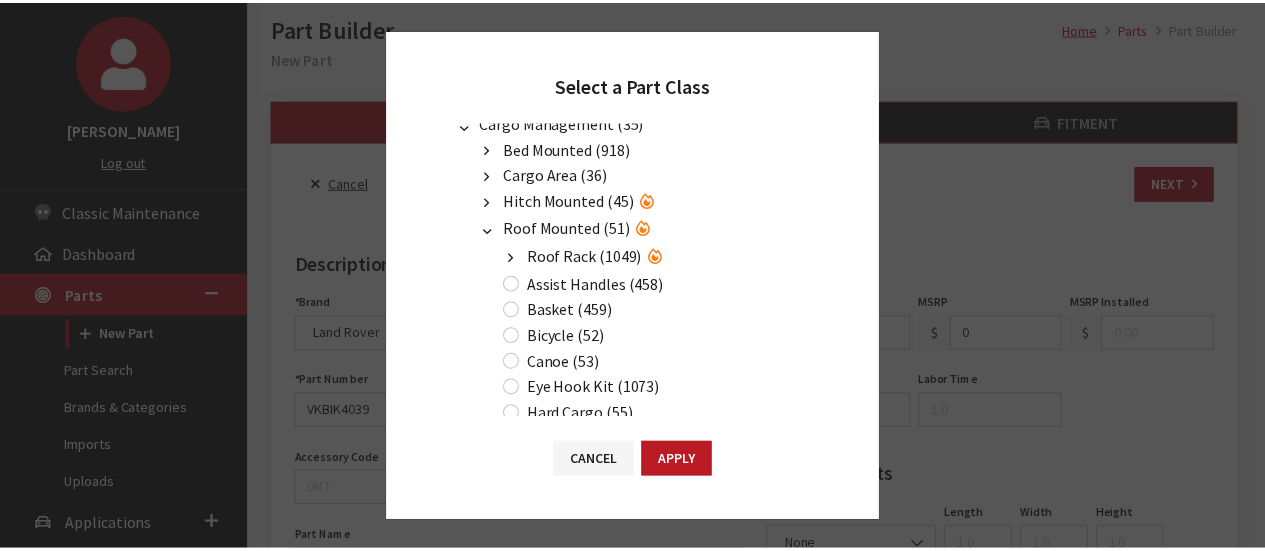 scroll, scrollTop: 200, scrollLeft: 0, axis: vertical 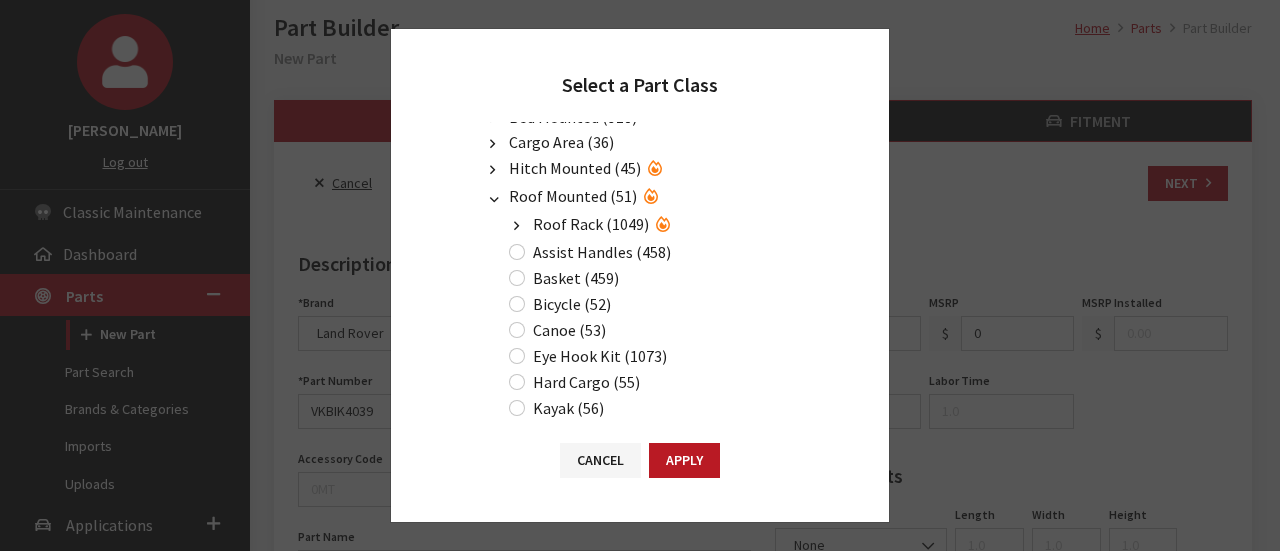 click on "Bicycle (52)" at bounding box center [572, 304] 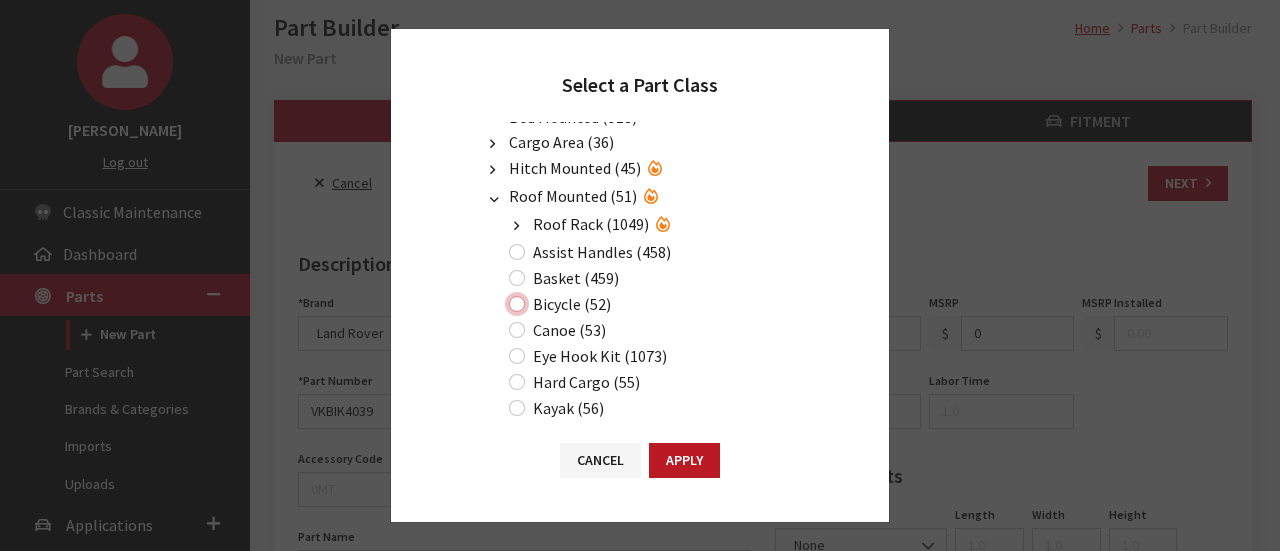 click on "Bicycle (52)" at bounding box center (517, 304) 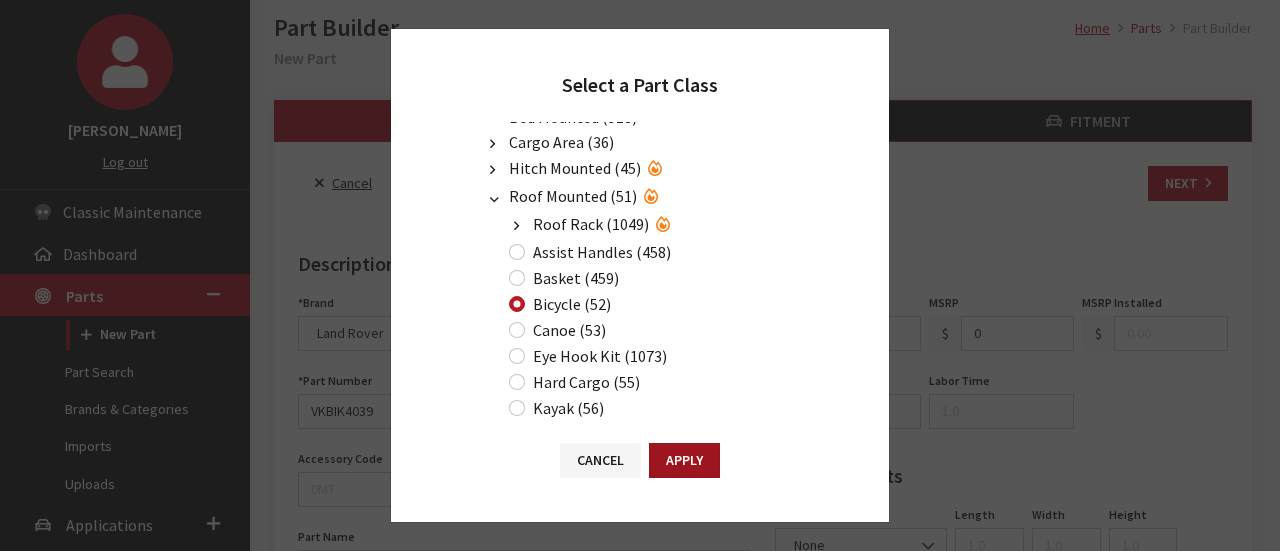 drag, startPoint x: 696, startPoint y: 485, endPoint x: 690, endPoint y: 471, distance: 15.231546 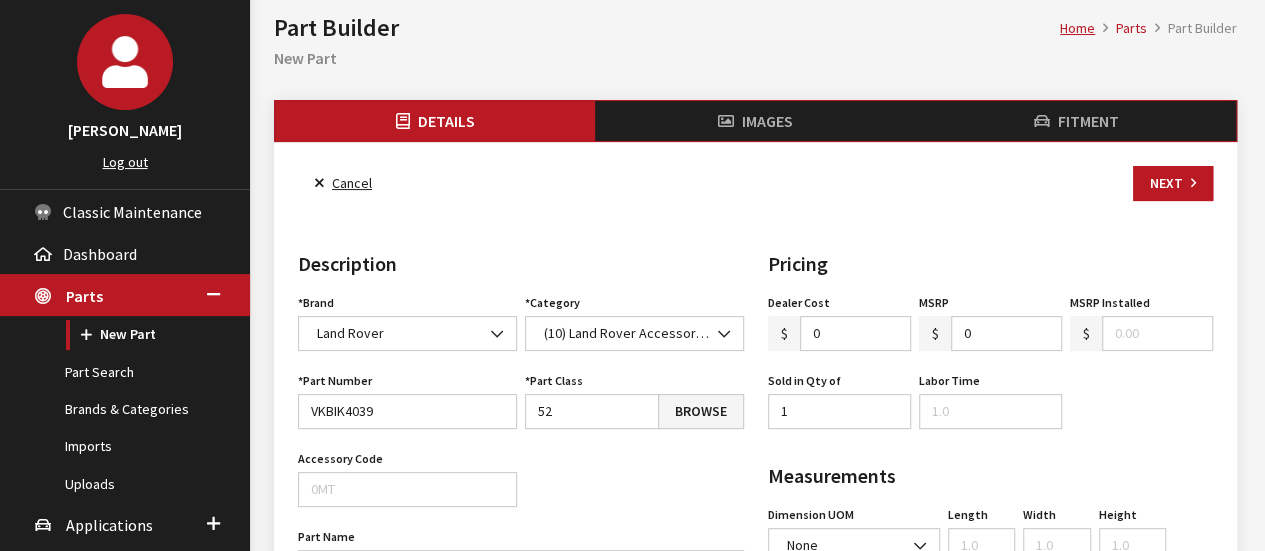 click on "0" at bounding box center [855, 333] 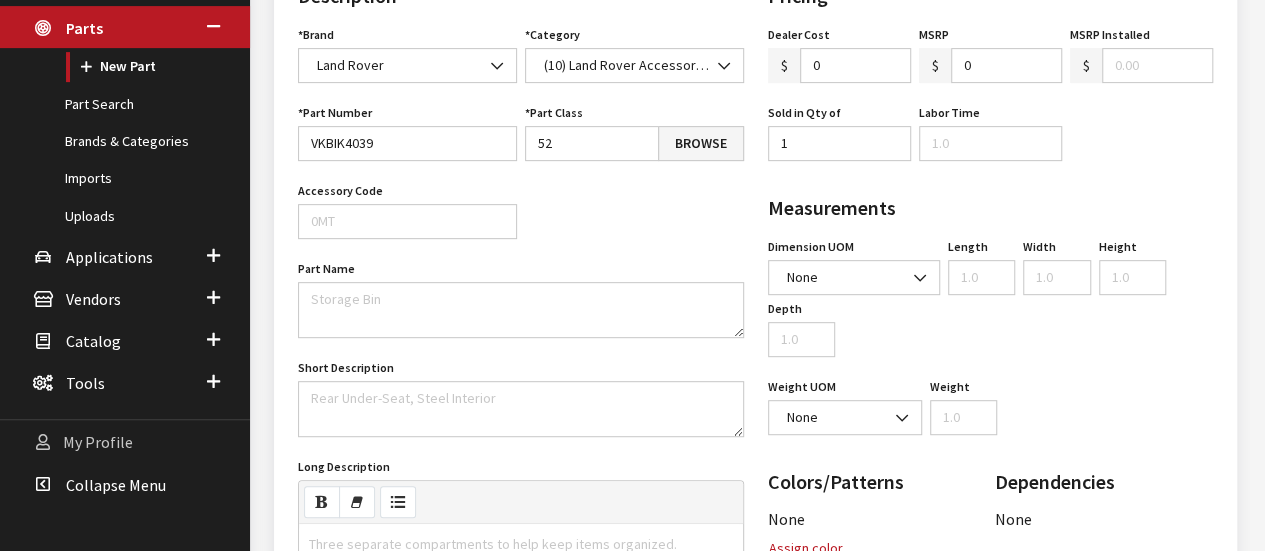 scroll, scrollTop: 400, scrollLeft: 0, axis: vertical 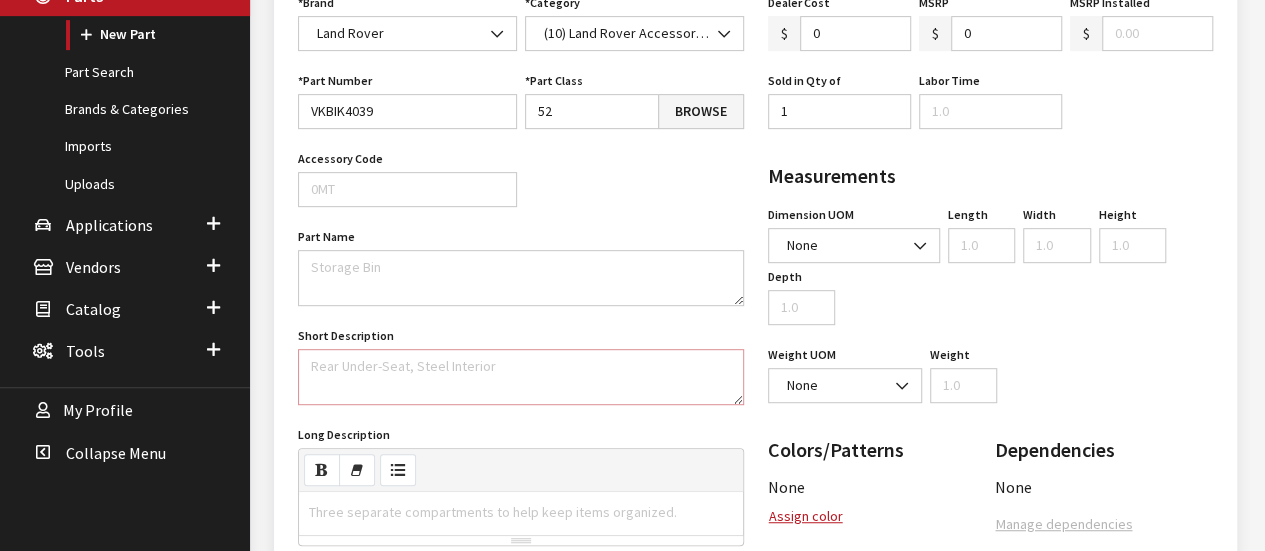 click on "Short Description" at bounding box center [521, 377] 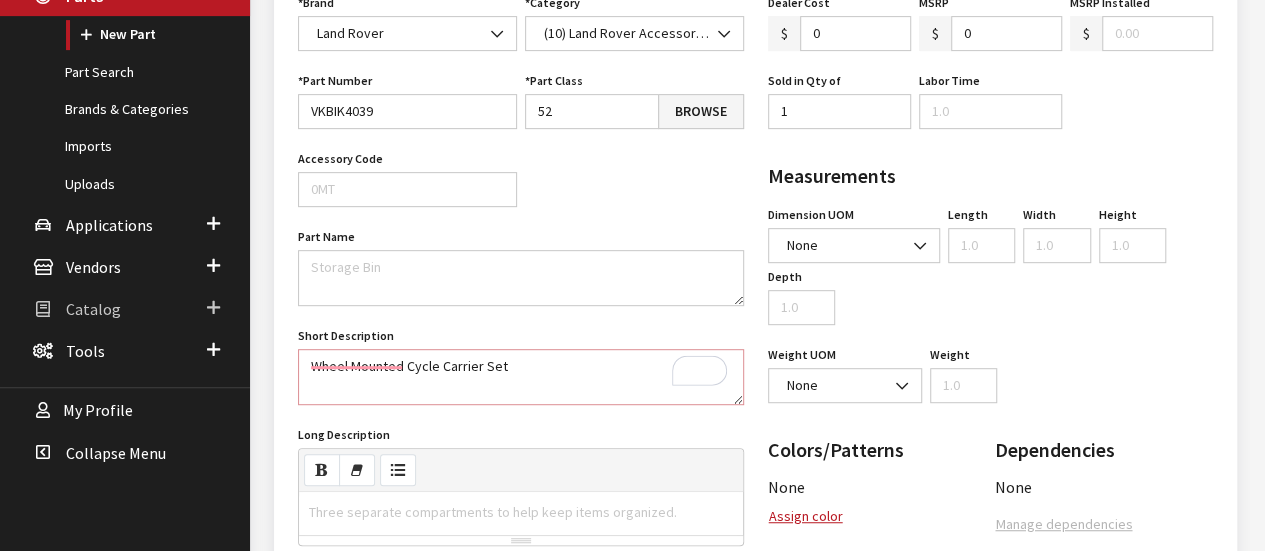 drag, startPoint x: 523, startPoint y: 363, endPoint x: 130, endPoint y: 320, distance: 395.34543 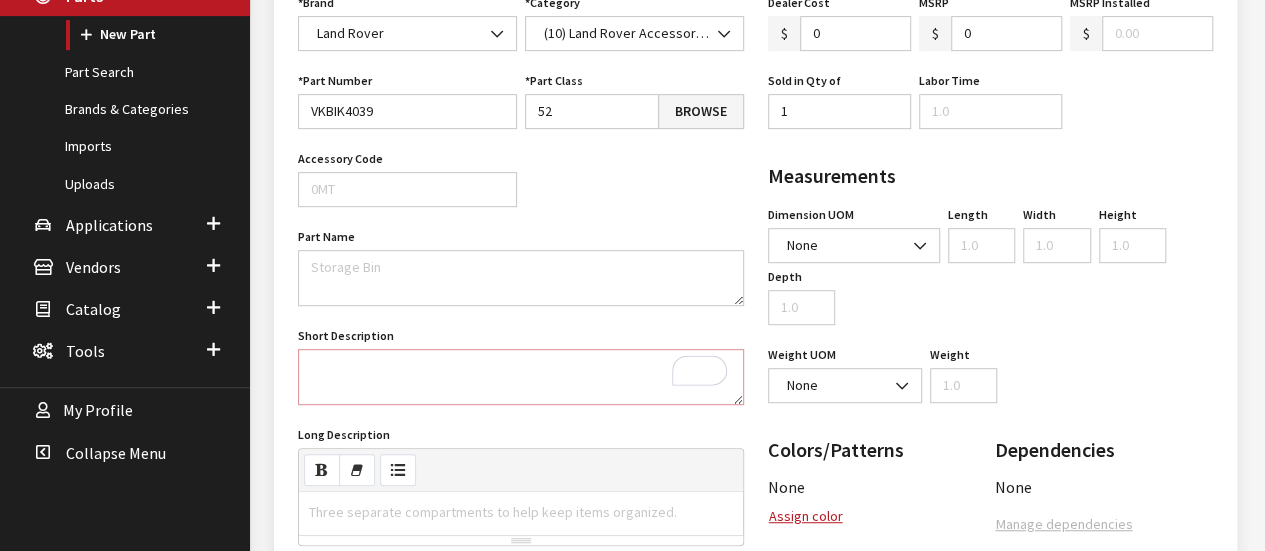 type 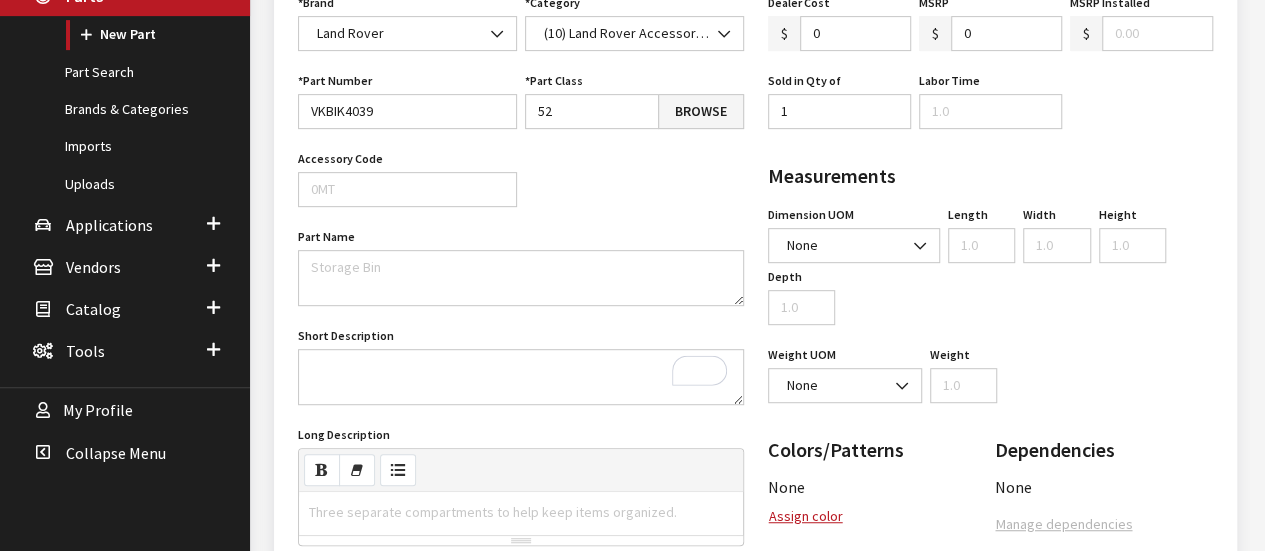 click on "Brand
Acura Alfa Romeo Audi BMW DoubleTake Ford Ford Racing GM GST Honda Hyundai Infiniti Jaguar Kia Land Rover Lexus Mazda META Mitsubishi Mopar Nissan Saturn Scion Service Plans SET Spitzer Protection Subaru Toyota VW We Owe / Due Bill Yamaha 3D Carbon 3M ACE Advent Agri-Cover AlloyGator Alpine Ameraguard American Radio AMG AMG-Hyundai AMG-Kia AMP ANZO Aries AstroStart Audiovox AUER Automotive Auto Action Automate Autostart Avital AVS Azentek BAK Bed Rug BEDSLIDE Belltech Bestop Boomerang Borla BrandMotion Bruno Bushwacker Cargo Solutions Cedar Electronics Check Corp Classic Soft Trim Clifford Complete Appearance Corsa Covercraft Crimestopper Curt Manufacturing Dawn Dealer Dealer Package Dee Zee Defenderworx Diamondback Diamon-Fusion Directed Draw-Tite DualLiner E&G EchoMaster Eclipse Empire Escort Extang Five AD Fold-A-Cover Ford Performance Go Rhino GuidePoint Husky Hypertech ICI Innovasia Intro-Tech K&N Katzkin Kenwood KICKER KW 52" at bounding box center [521, 374] 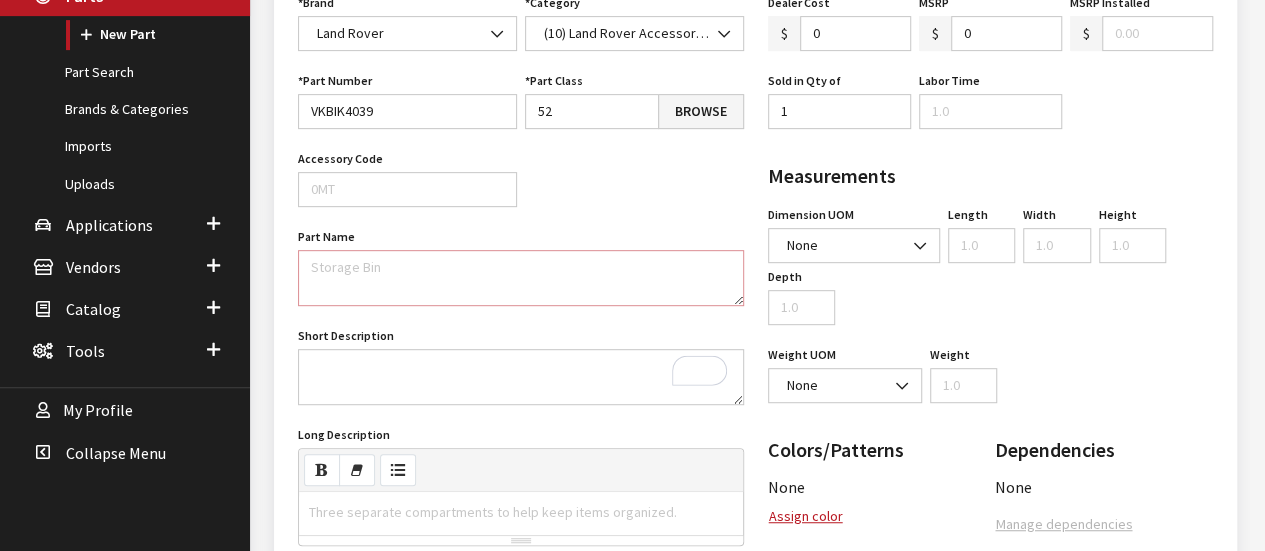 click on "Part Name" at bounding box center (521, 278) 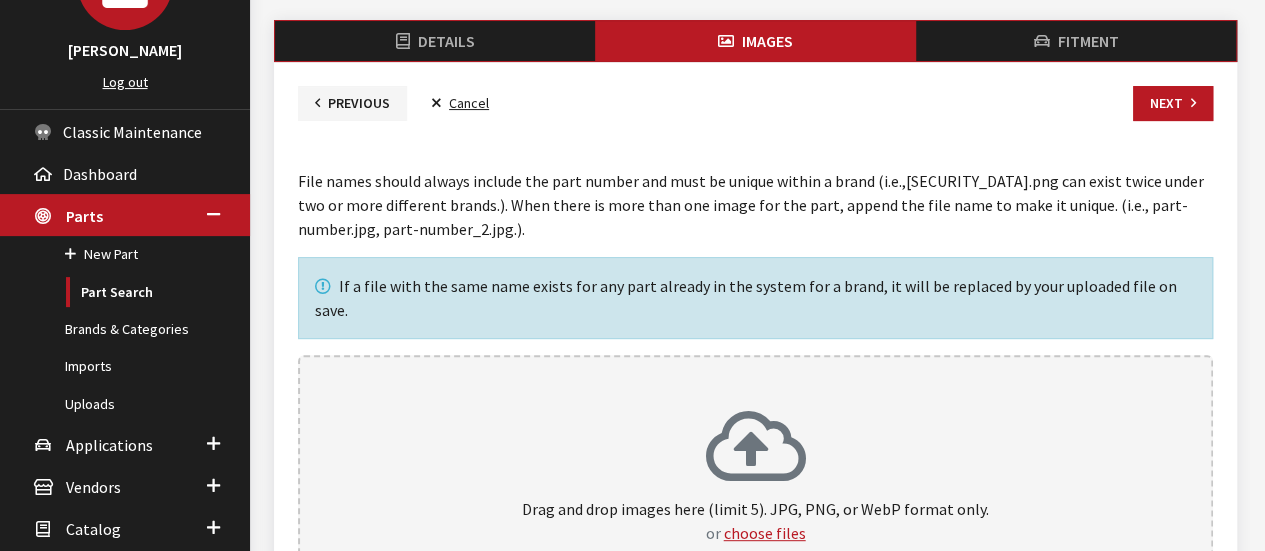 scroll, scrollTop: 200, scrollLeft: 0, axis: vertical 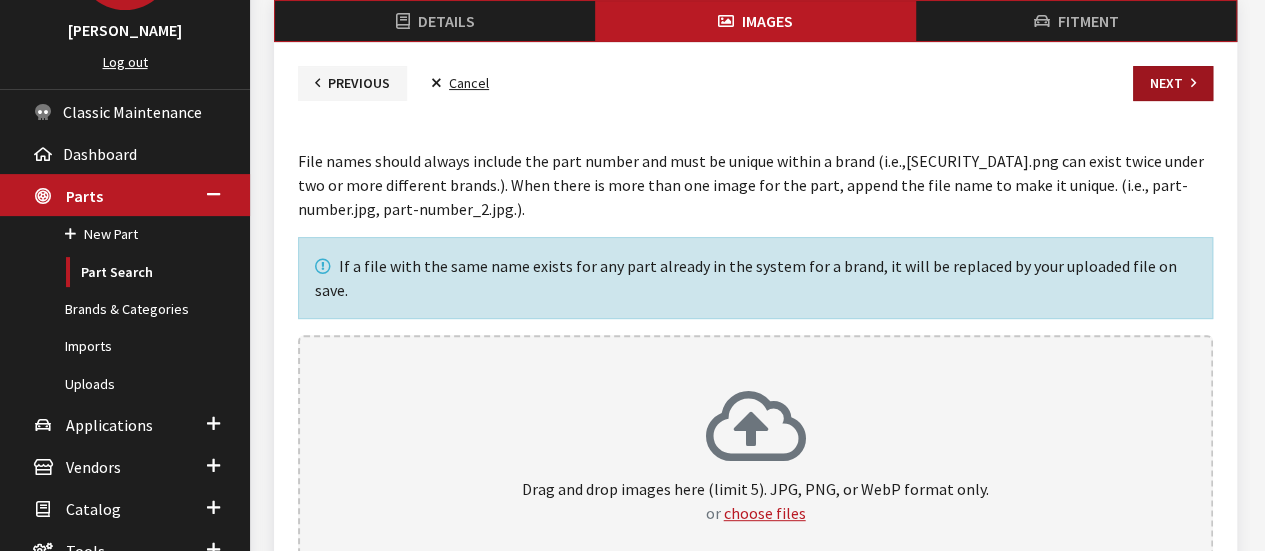 click on "Next" at bounding box center [1173, 83] 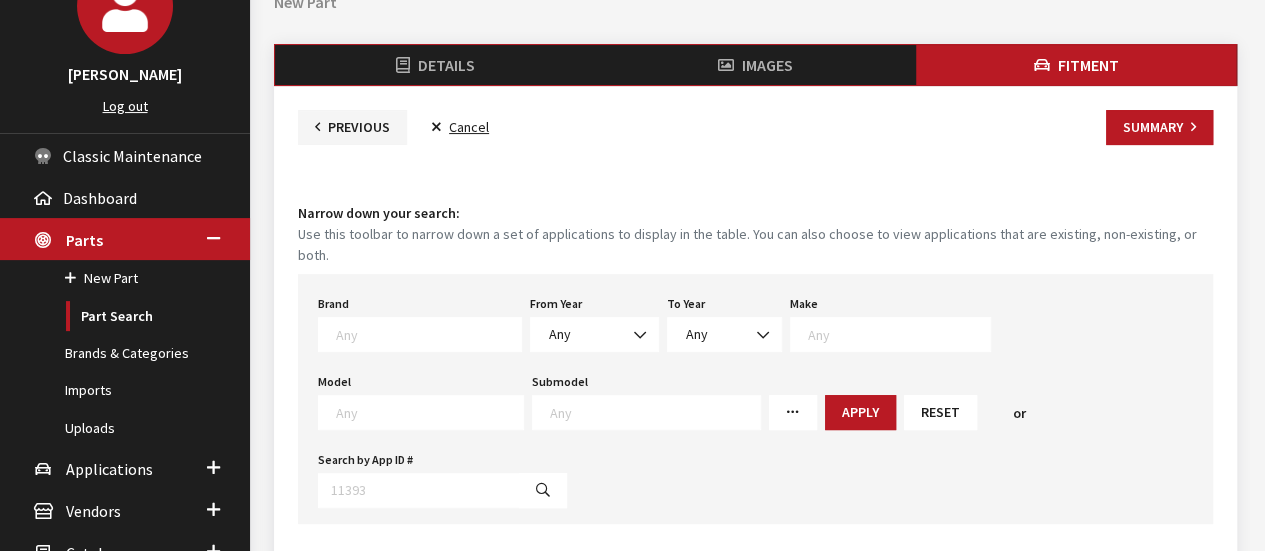 scroll, scrollTop: 200, scrollLeft: 0, axis: vertical 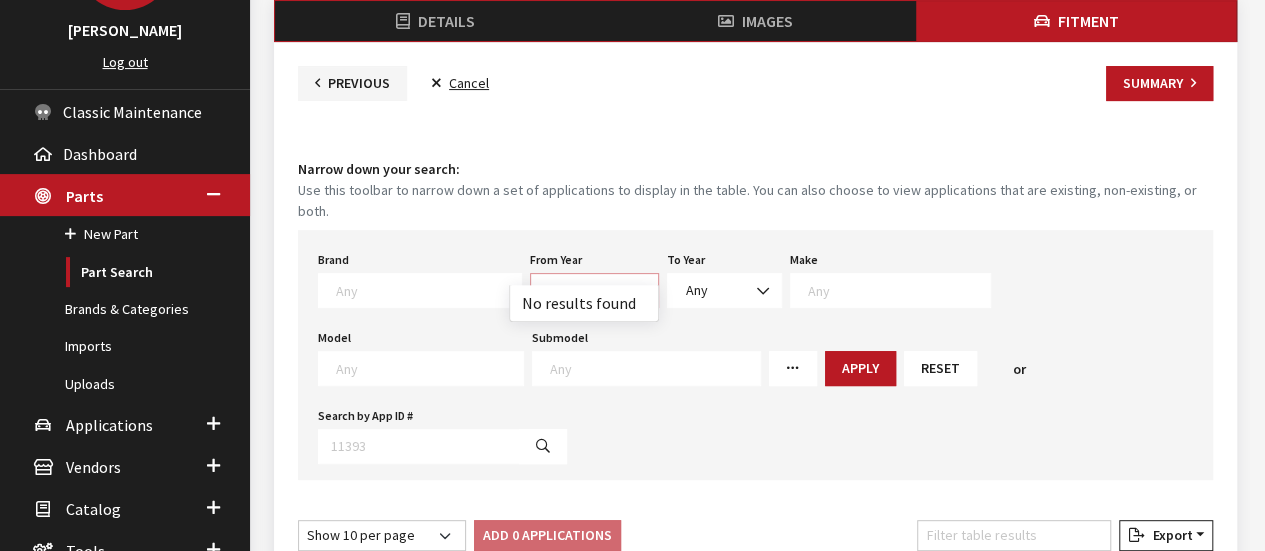 click on "Any" at bounding box center (594, 290) 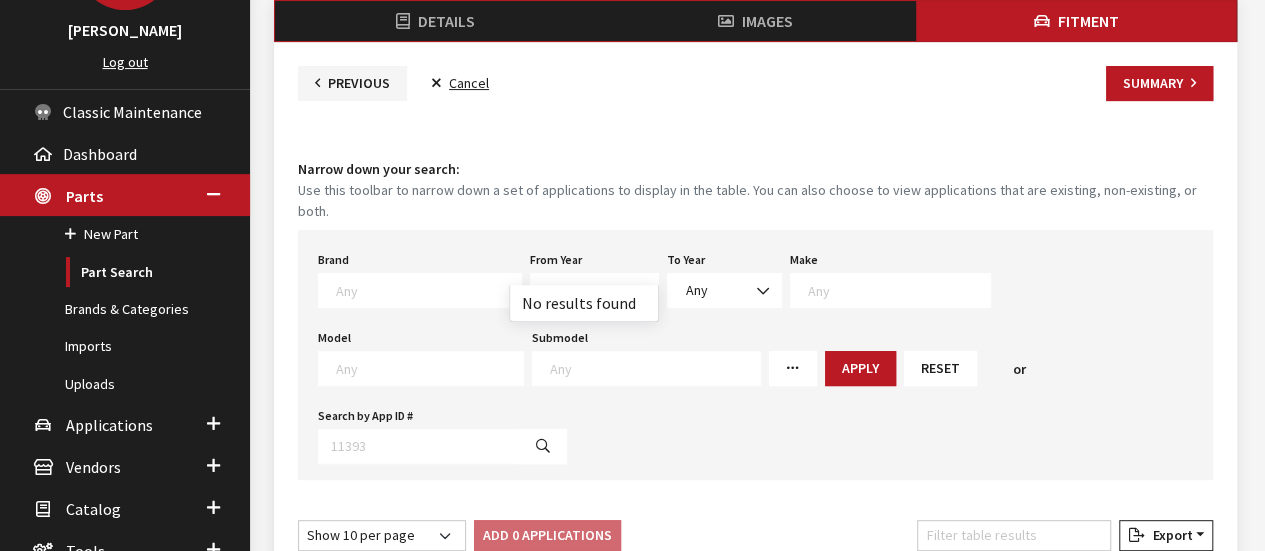 click at bounding box center [420, 290] 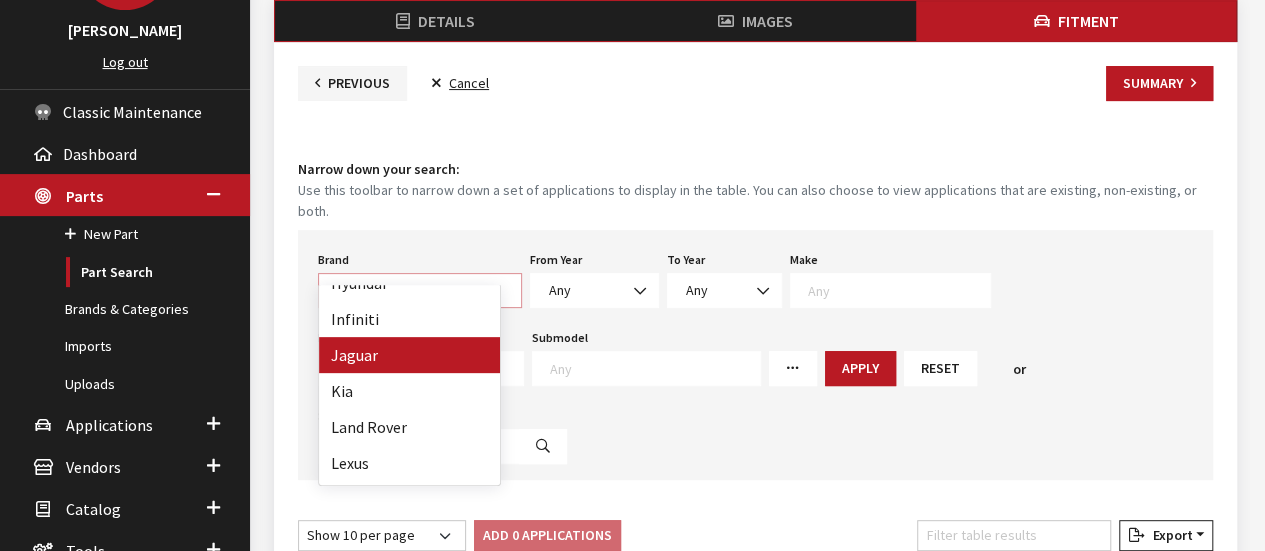 scroll, scrollTop: 400, scrollLeft: 0, axis: vertical 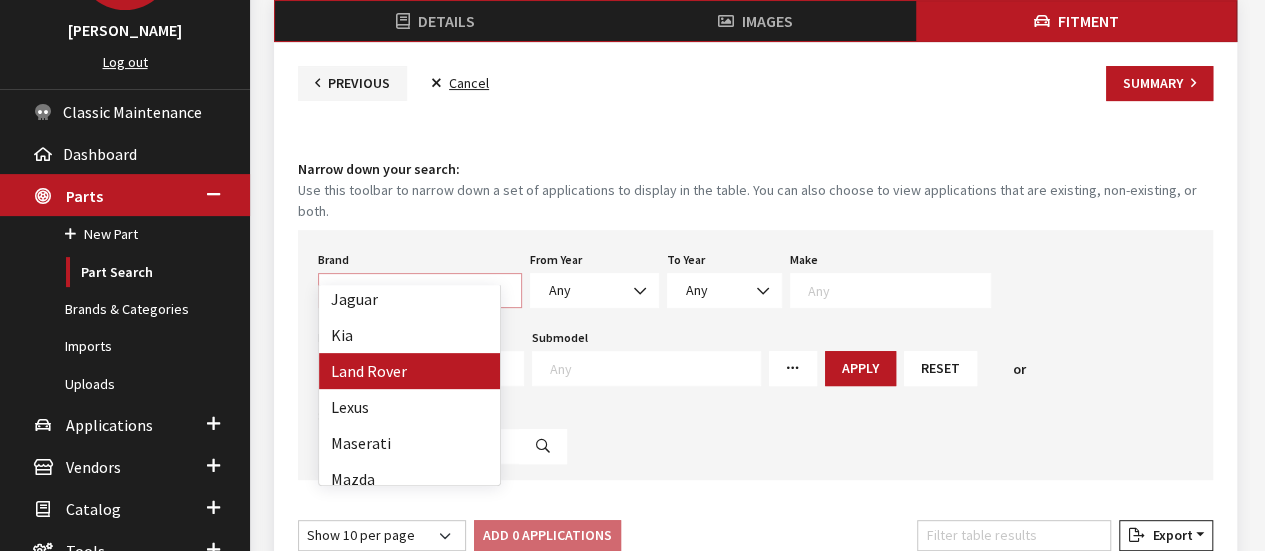 select on "550" 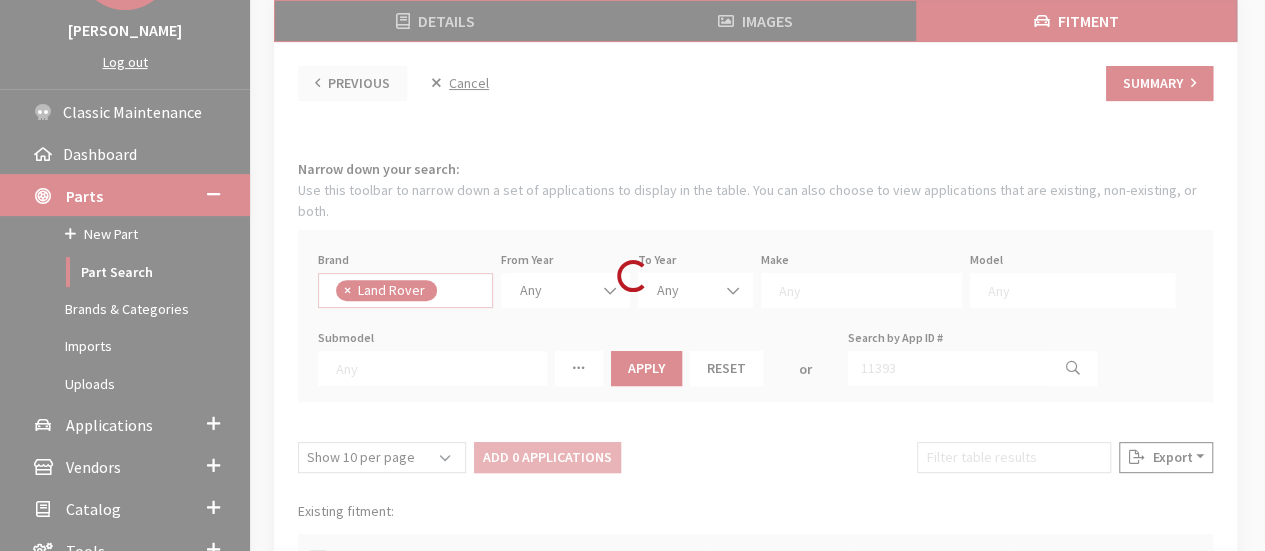 scroll, scrollTop: 266, scrollLeft: 0, axis: vertical 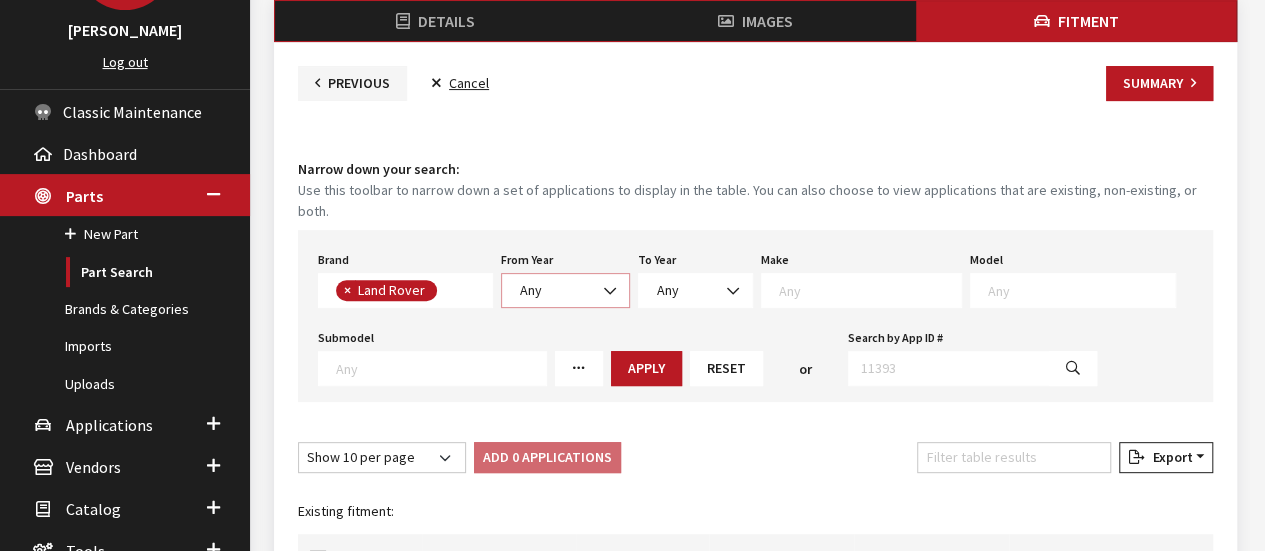 click on "Any" at bounding box center (565, 290) 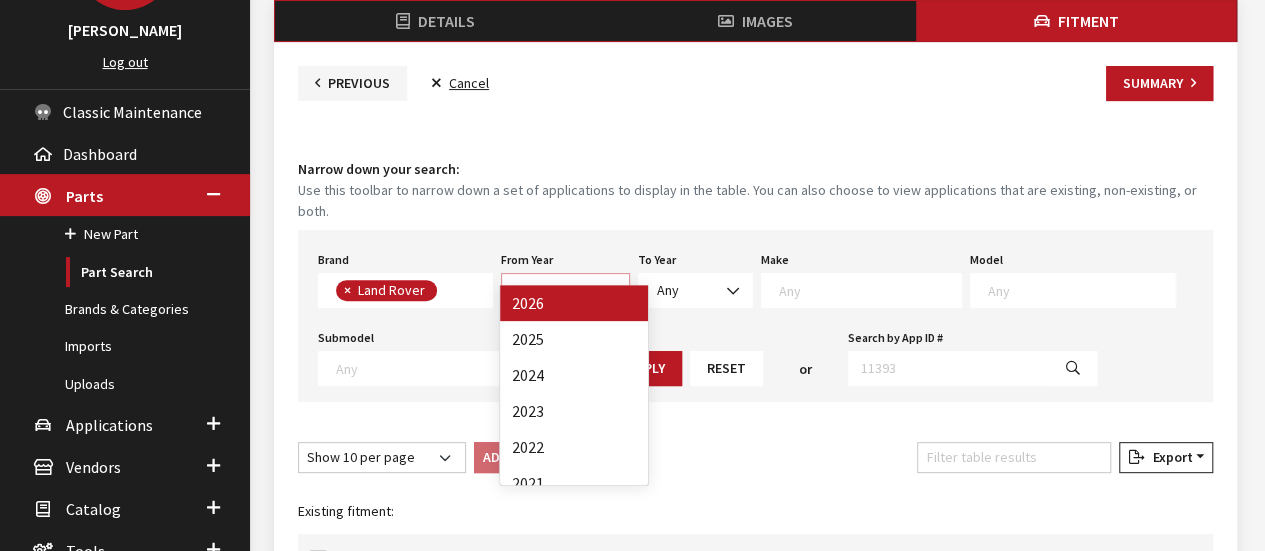 select on "2026" 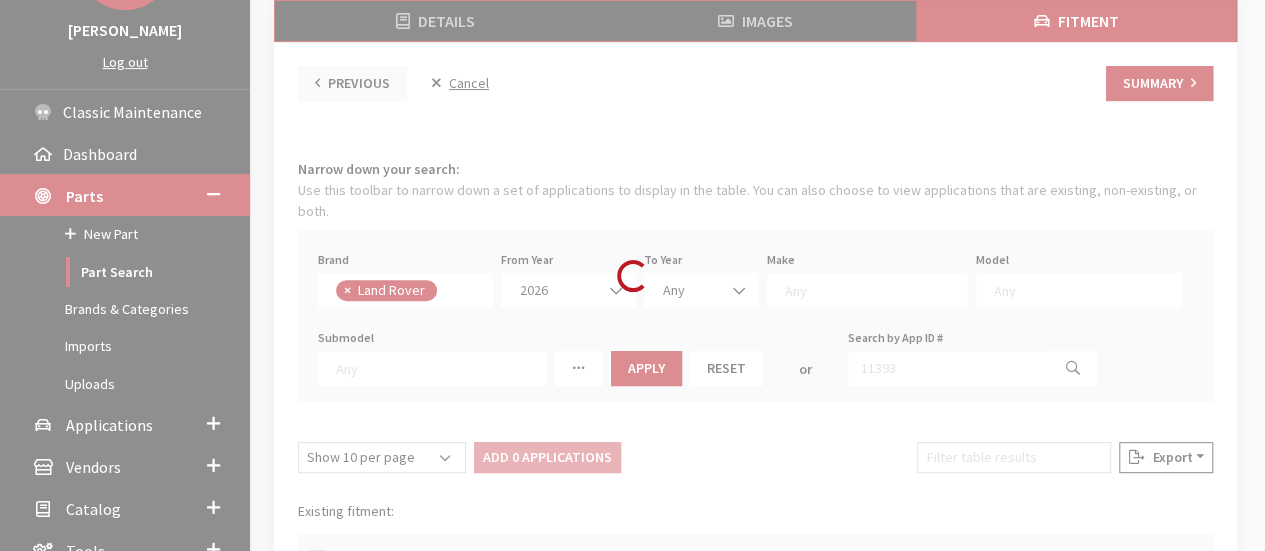 select 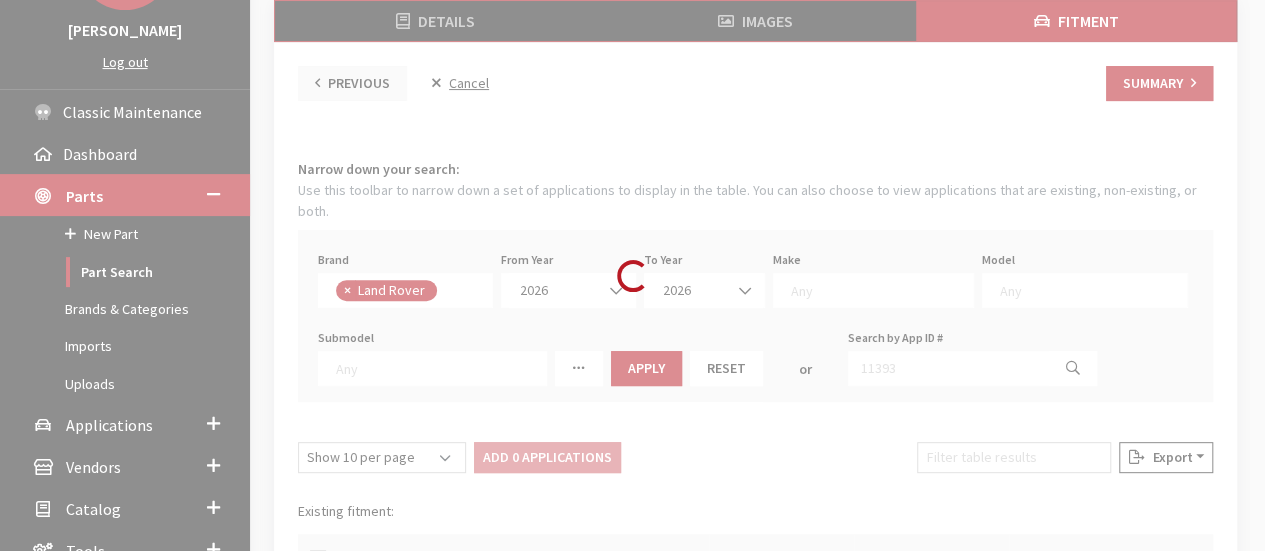 select 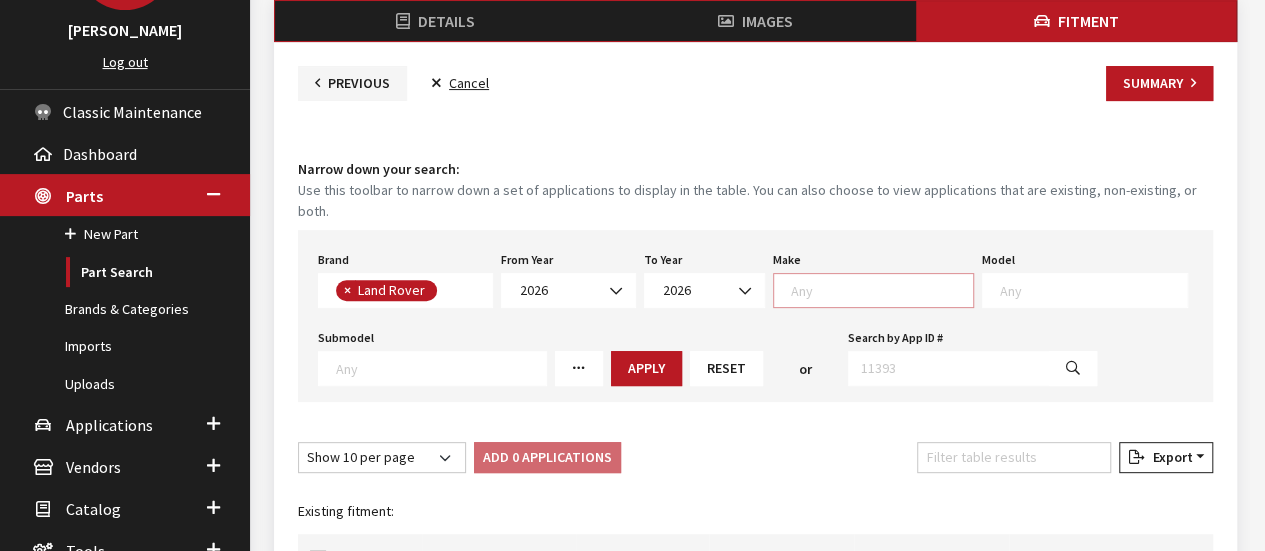 click at bounding box center (882, 290) 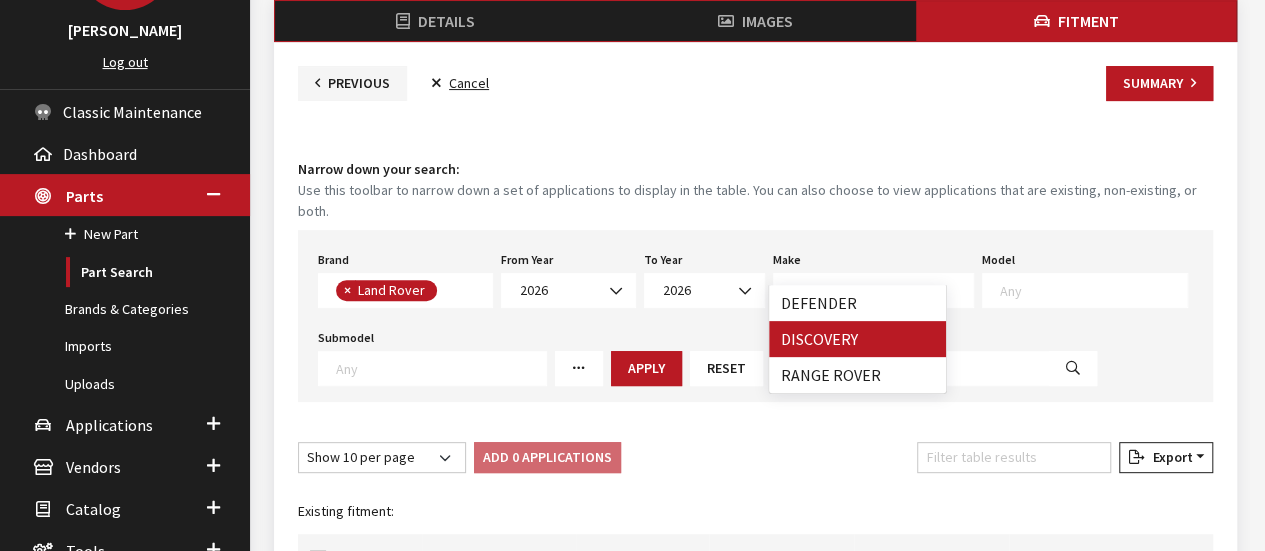 select on "65" 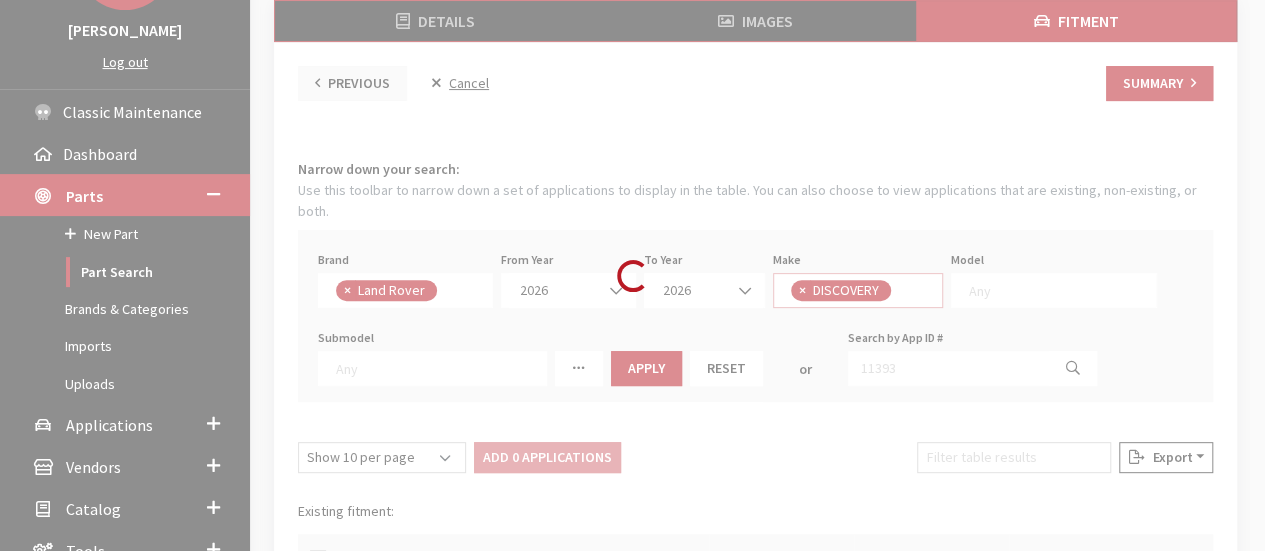 scroll, scrollTop: 0, scrollLeft: 0, axis: both 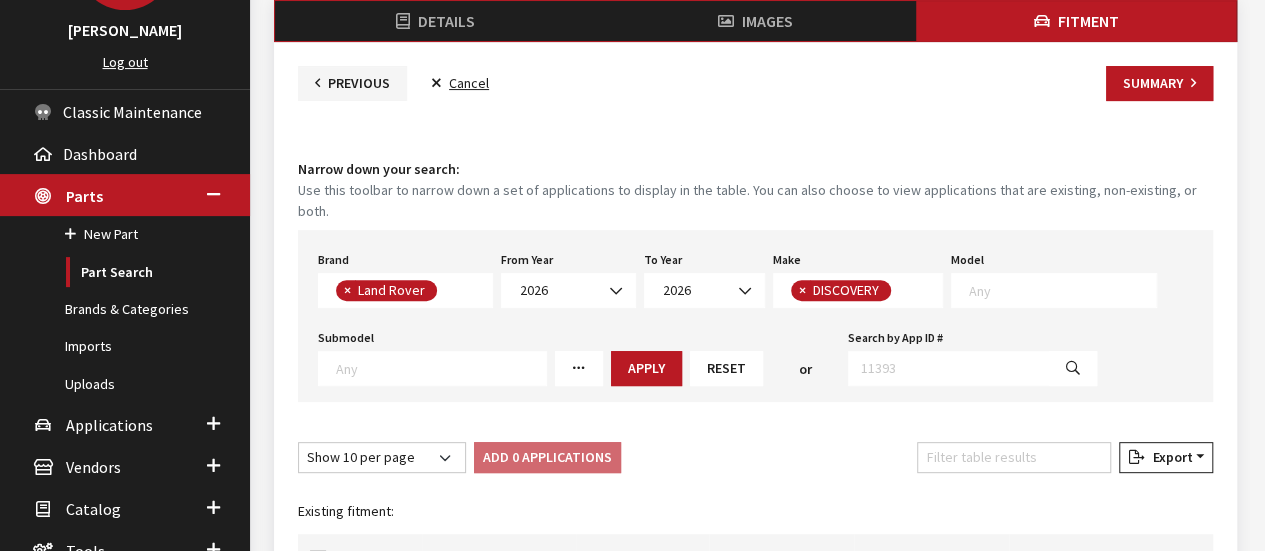 click at bounding box center (1062, 290) 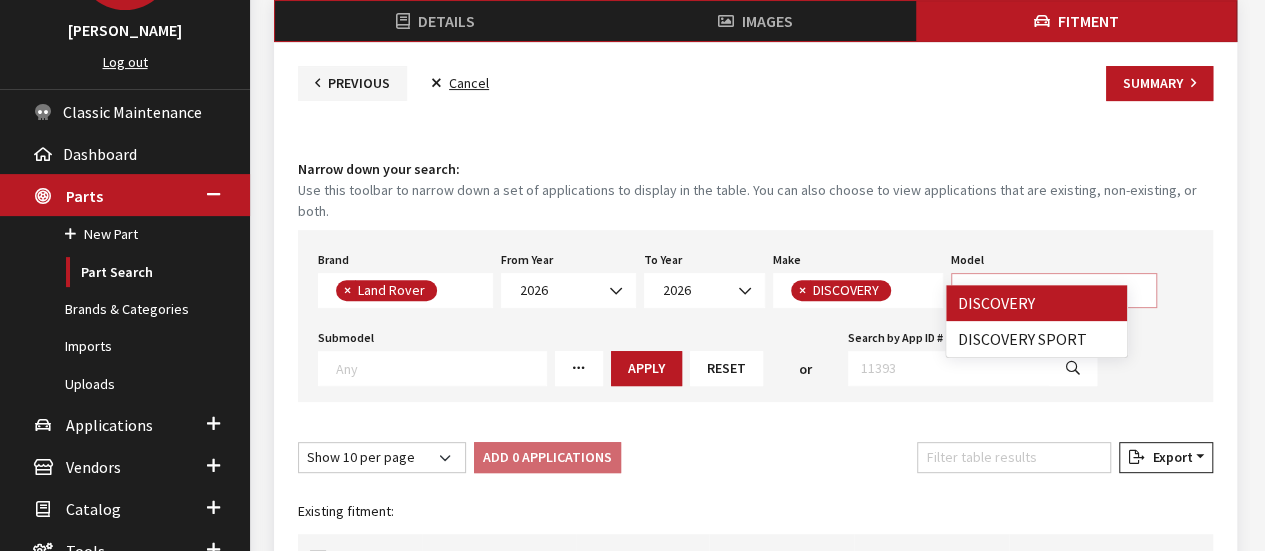 drag, startPoint x: 994, startPoint y: 309, endPoint x: 750, endPoint y: 323, distance: 244.4013 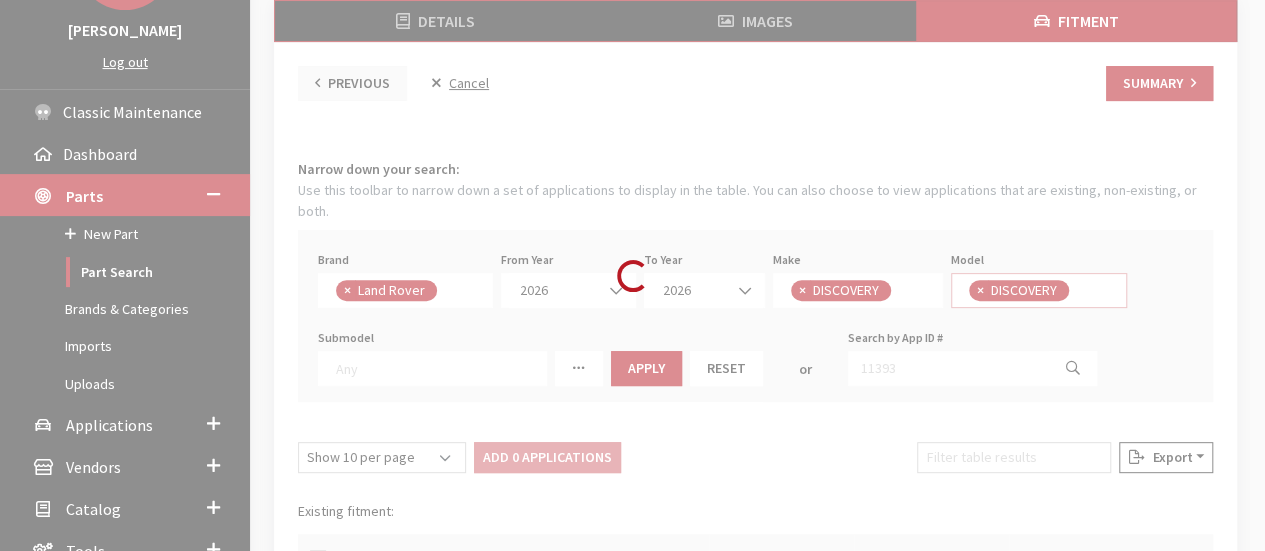scroll, scrollTop: 1, scrollLeft: 0, axis: vertical 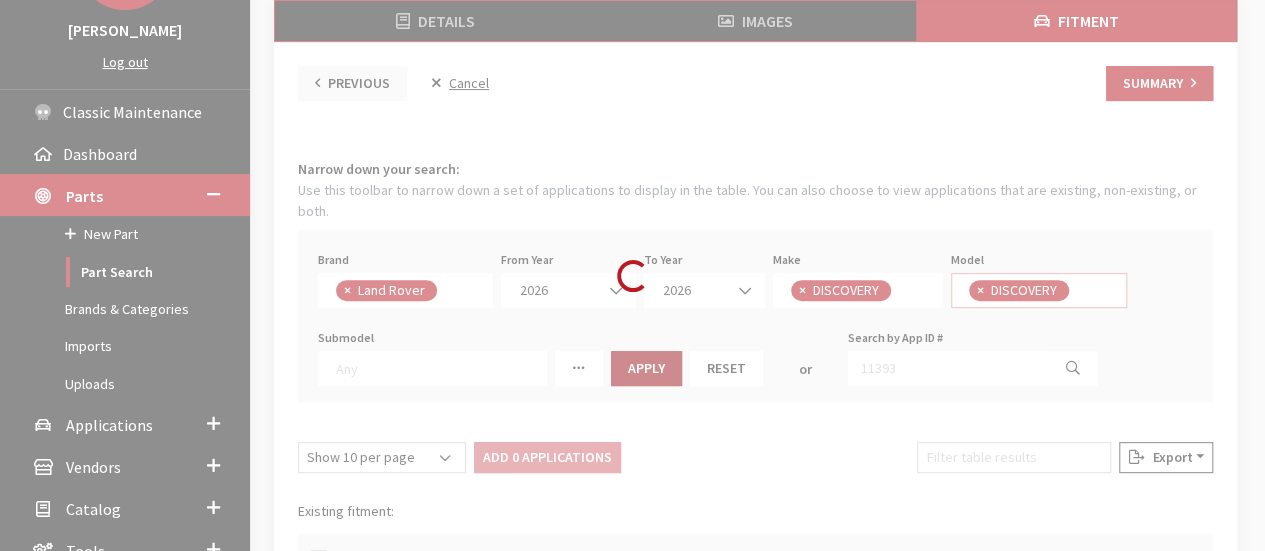 select 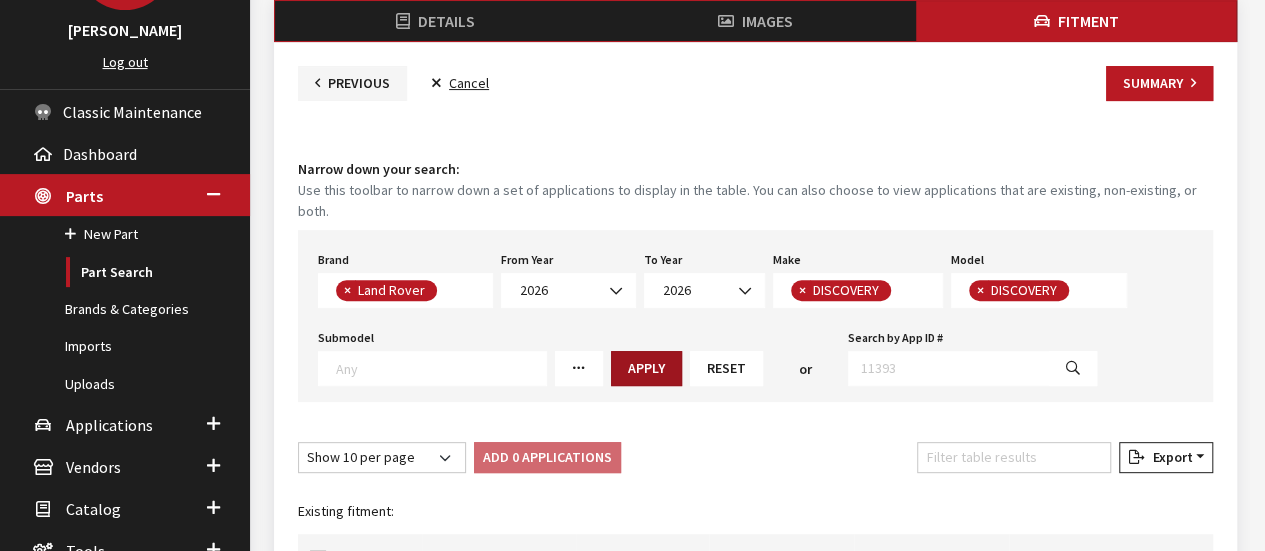 click on "Apply" at bounding box center (646, 368) 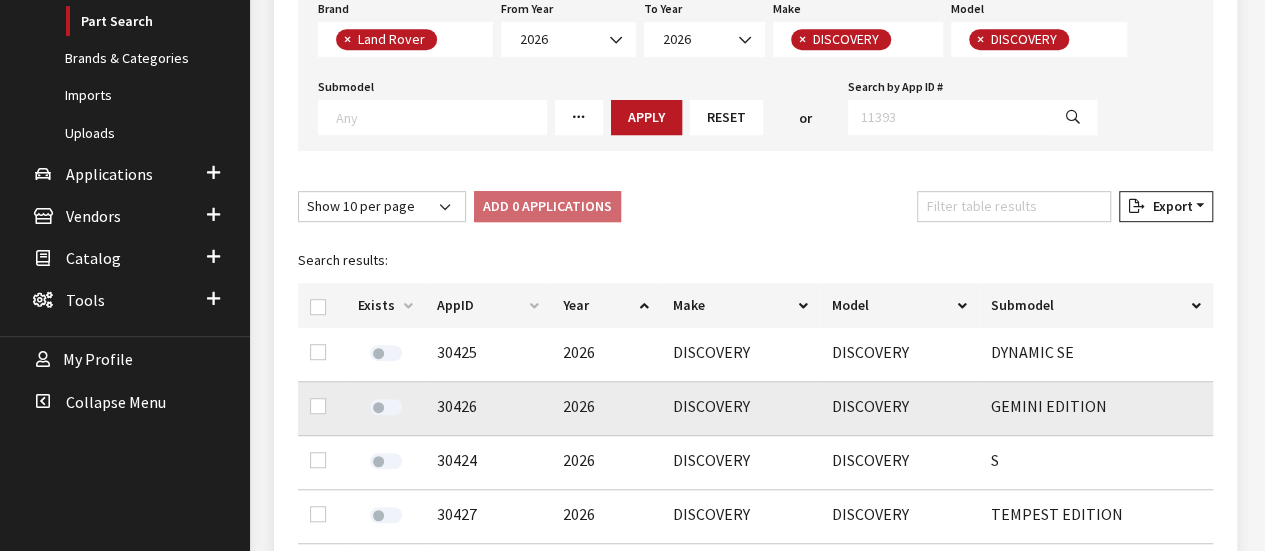 scroll, scrollTop: 500, scrollLeft: 0, axis: vertical 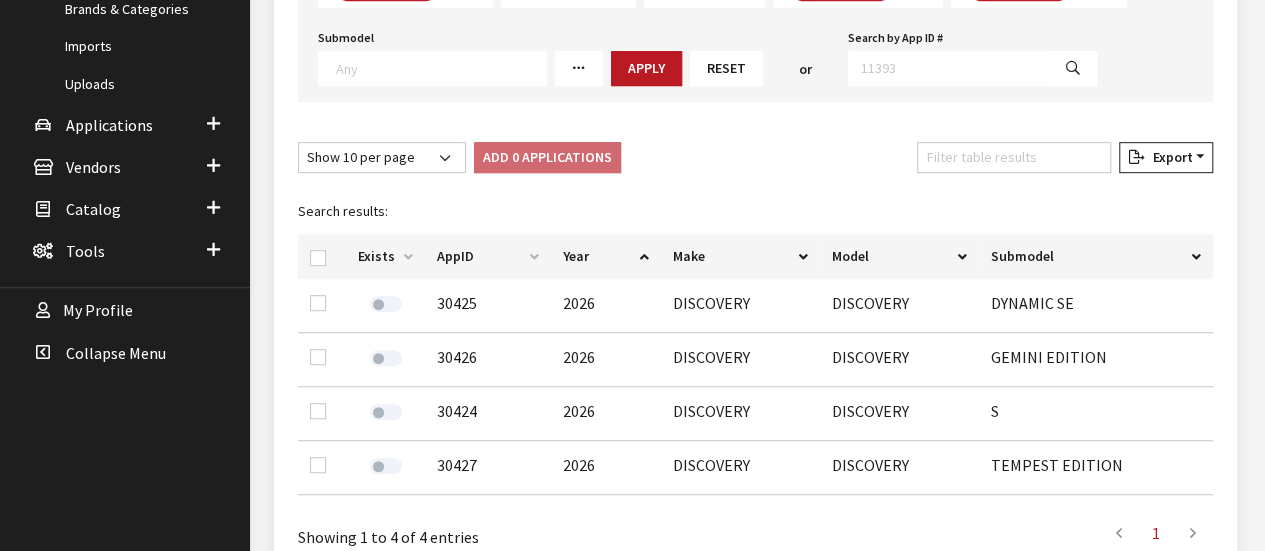 click at bounding box center [322, 256] 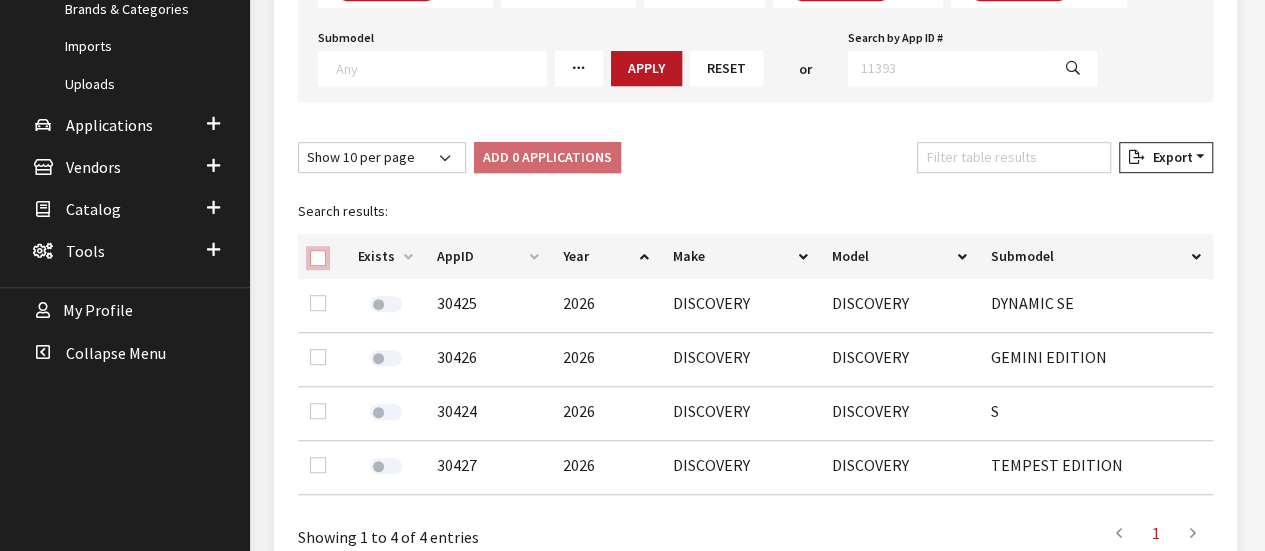 click at bounding box center (318, 258) 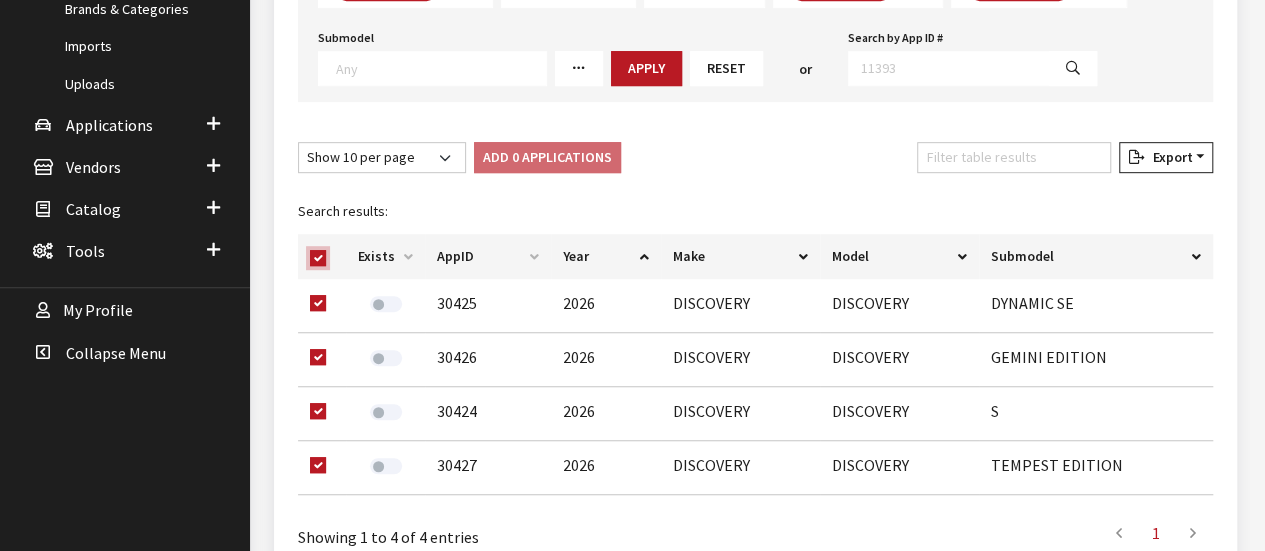 checkbox on "true" 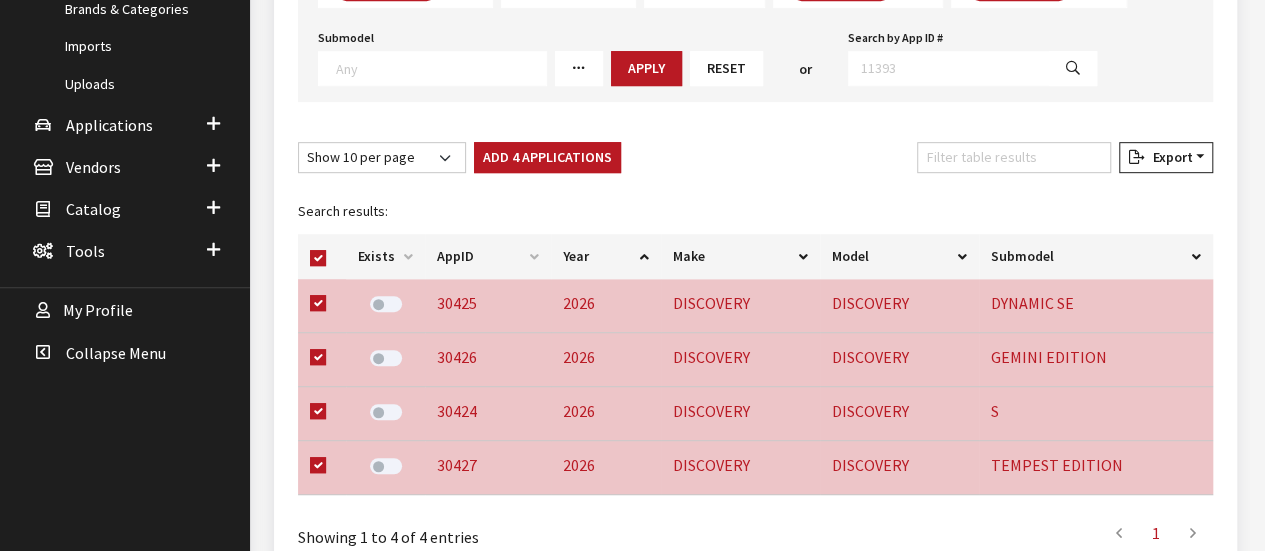 click on "Add 4 Applications" at bounding box center (547, 157) 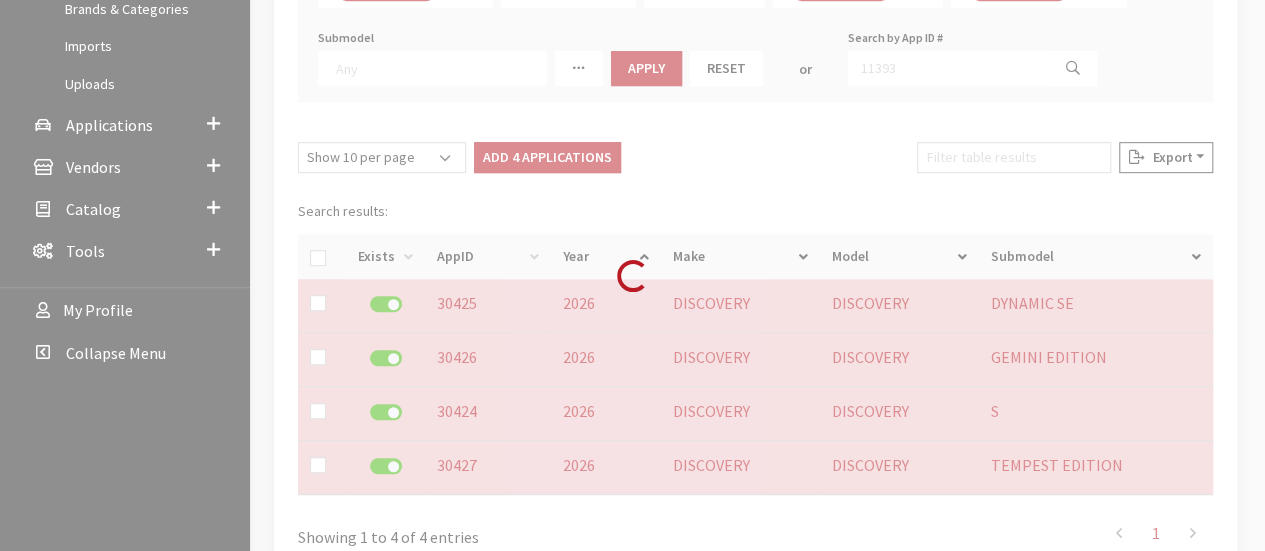 checkbox on "false" 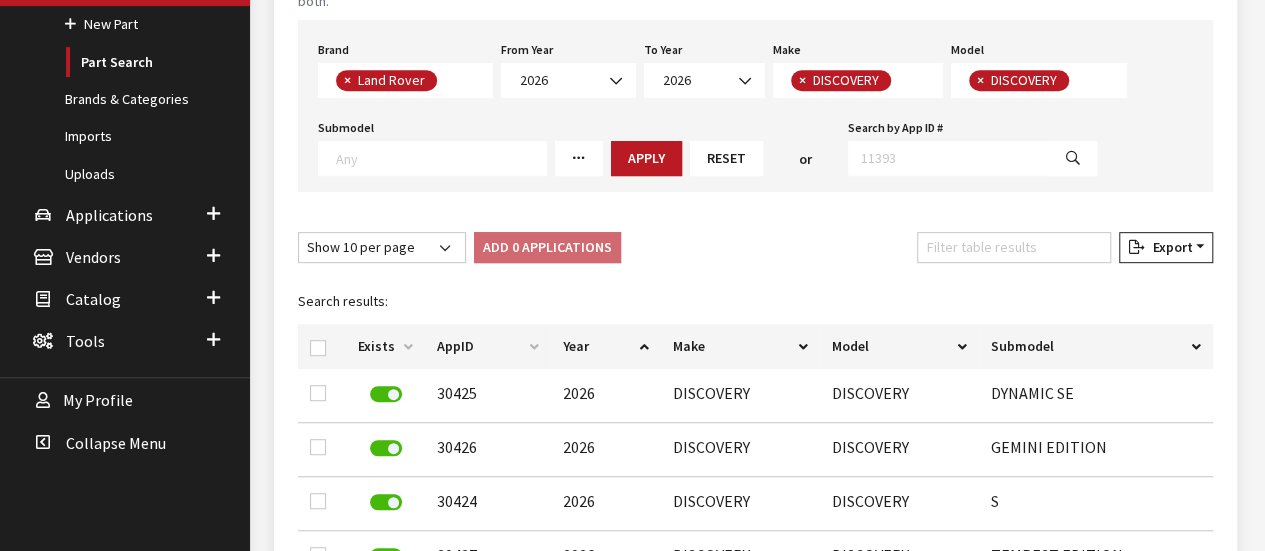 scroll, scrollTop: 200, scrollLeft: 0, axis: vertical 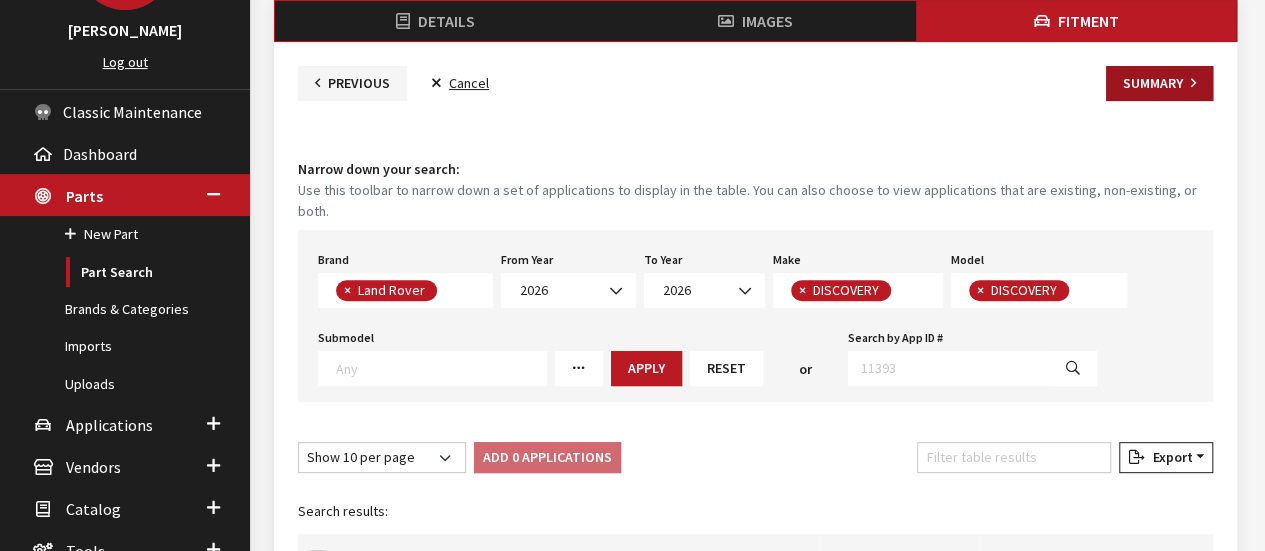 click on "Summary" at bounding box center (1159, 83) 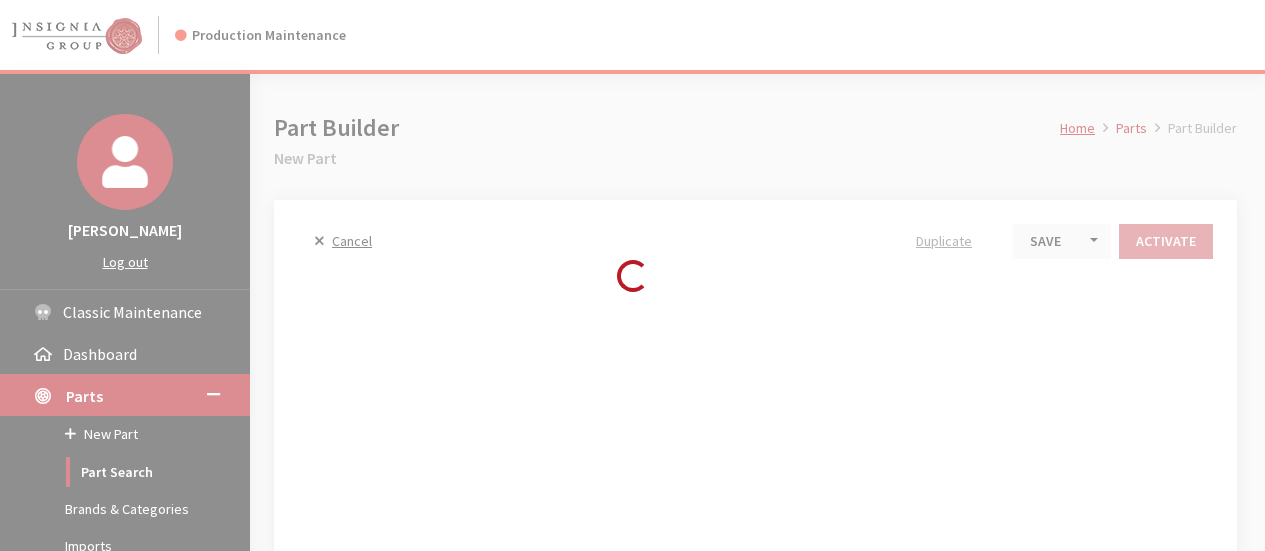 scroll, scrollTop: 0, scrollLeft: 0, axis: both 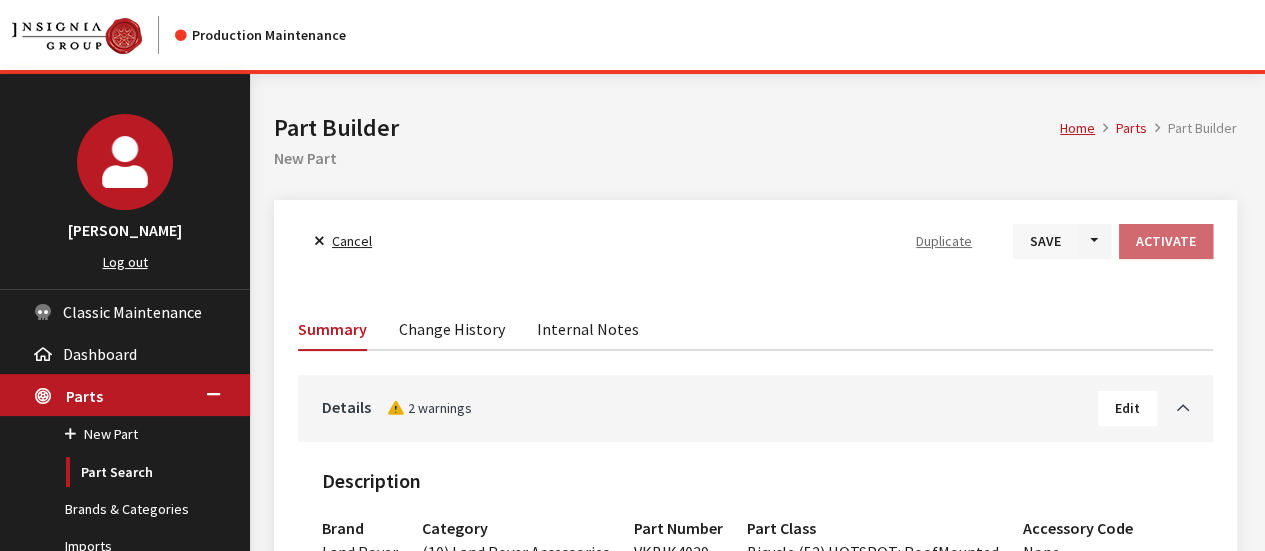 click on "Save" at bounding box center [1045, 241] 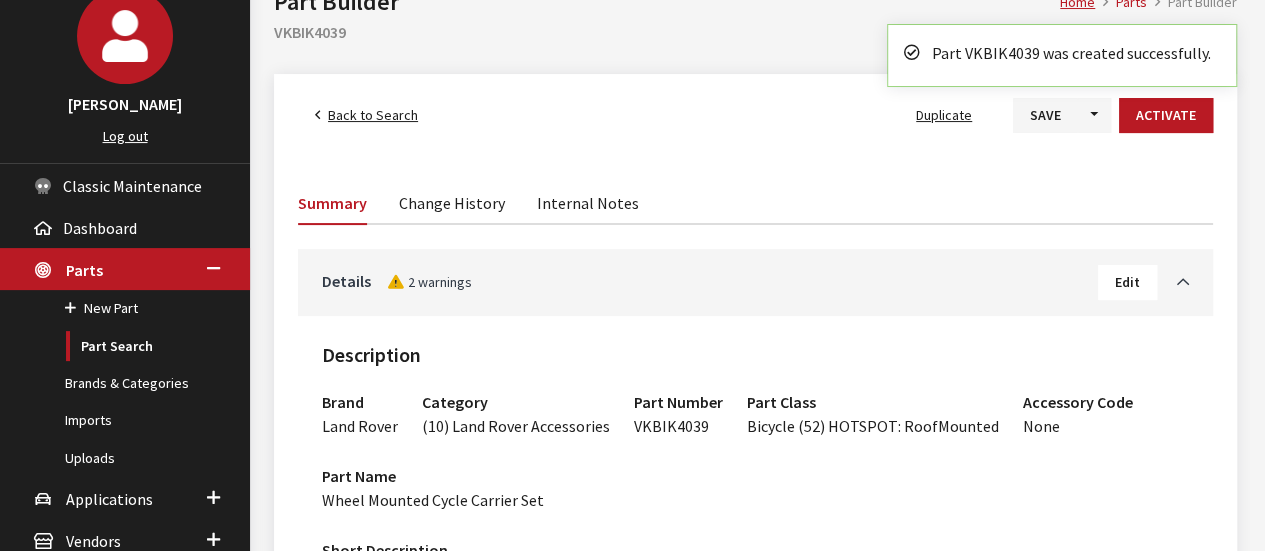 scroll, scrollTop: 0, scrollLeft: 0, axis: both 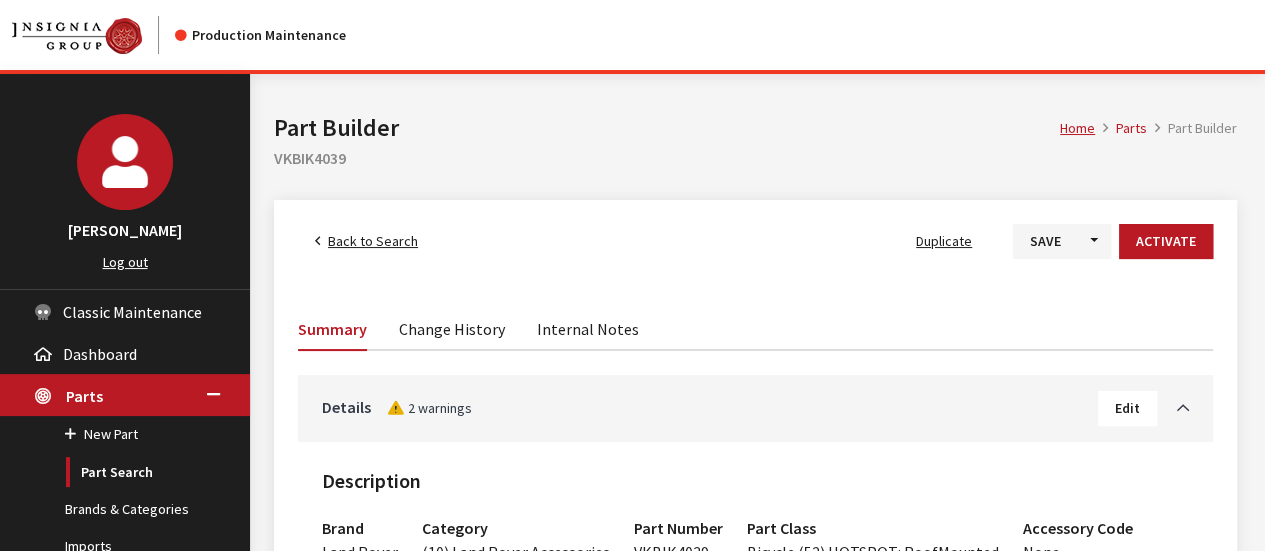 click on "Back to Search" at bounding box center (366, 241) 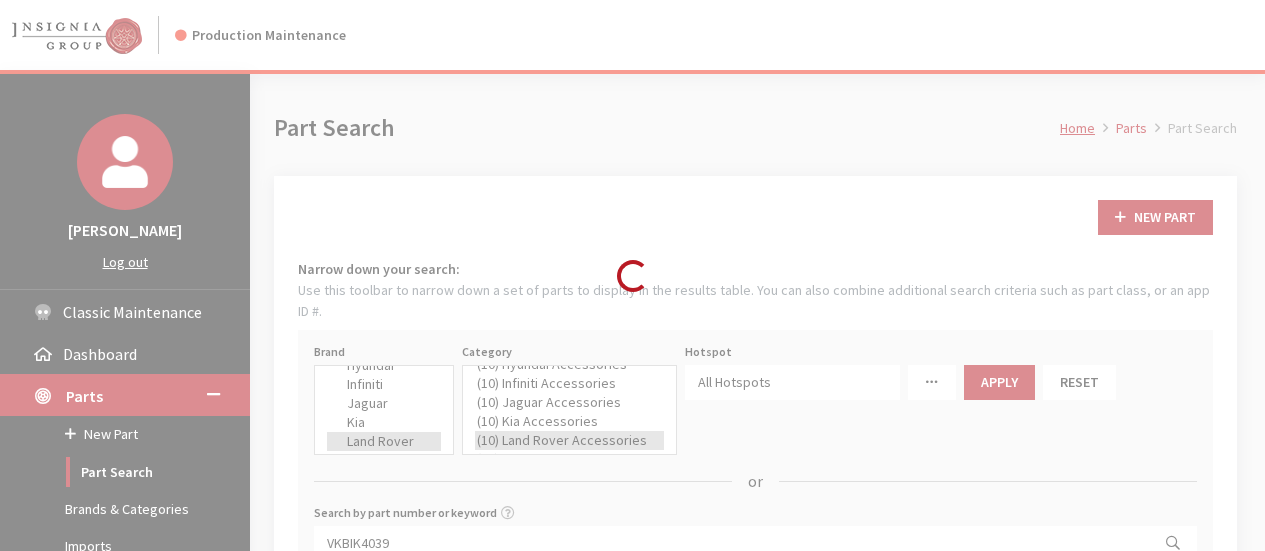 scroll, scrollTop: 76, scrollLeft: 0, axis: vertical 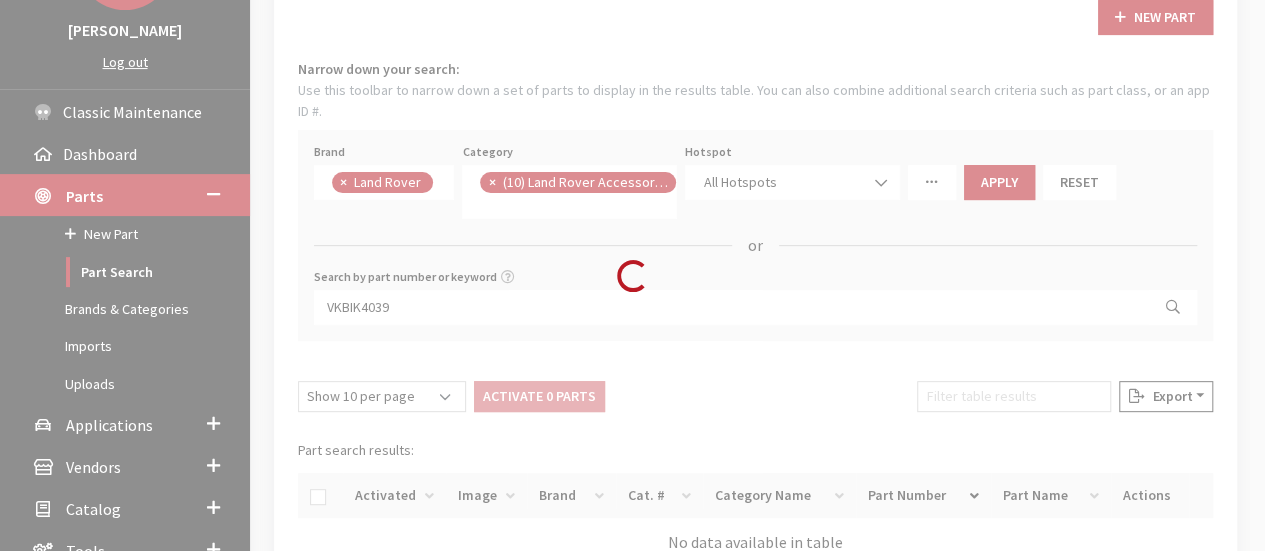 click on "Loading..." at bounding box center [632, 275] 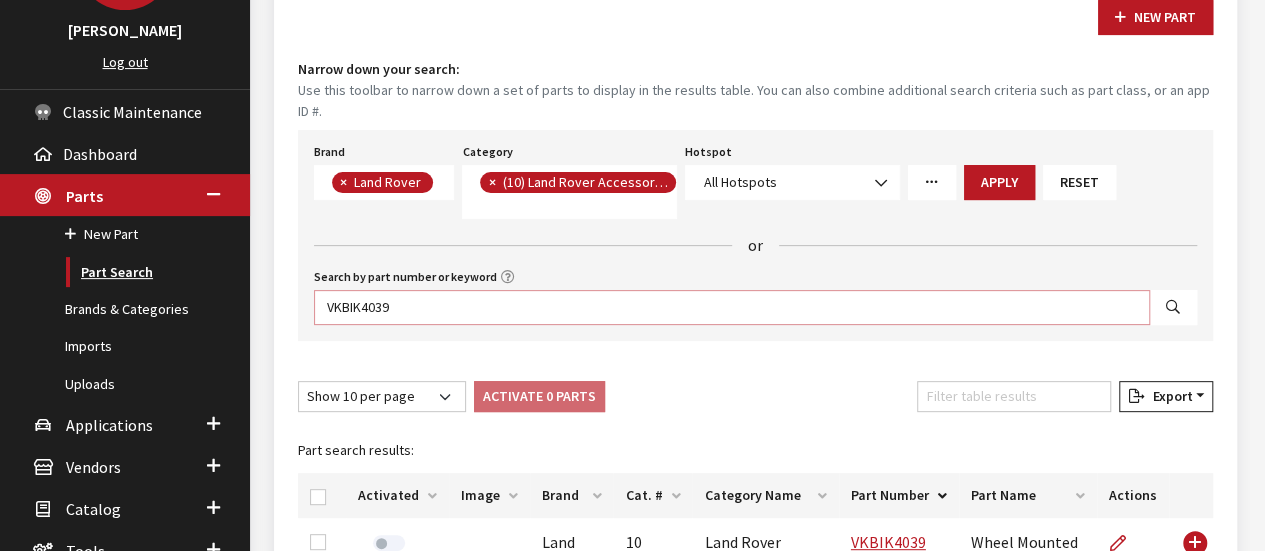 drag, startPoint x: 409, startPoint y: 287, endPoint x: 57, endPoint y: 266, distance: 352.62585 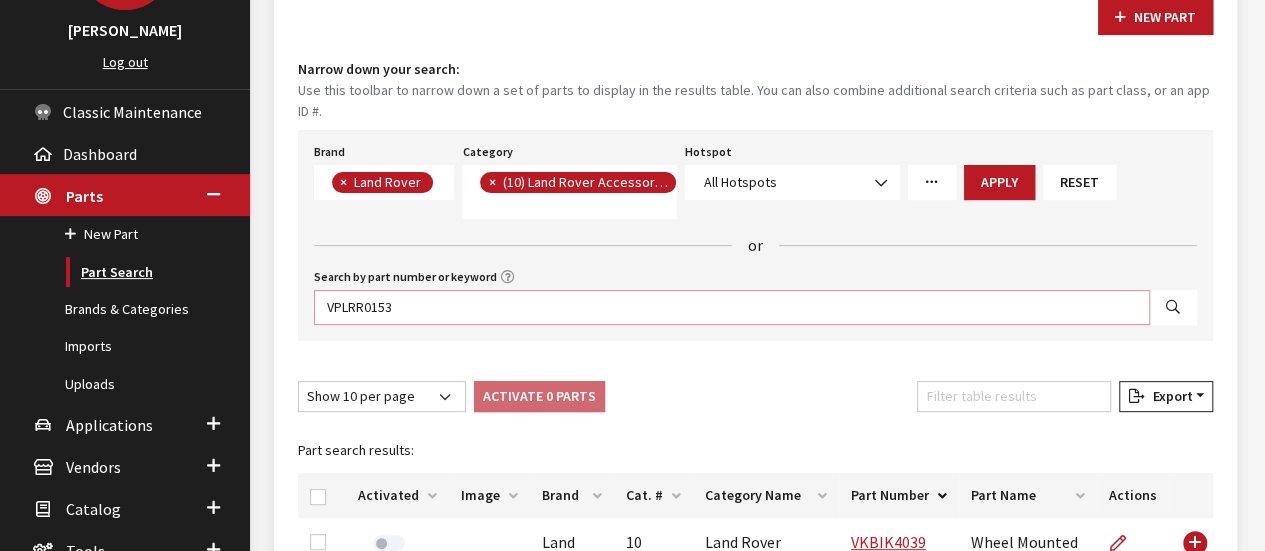 type on "VPLRR0153" 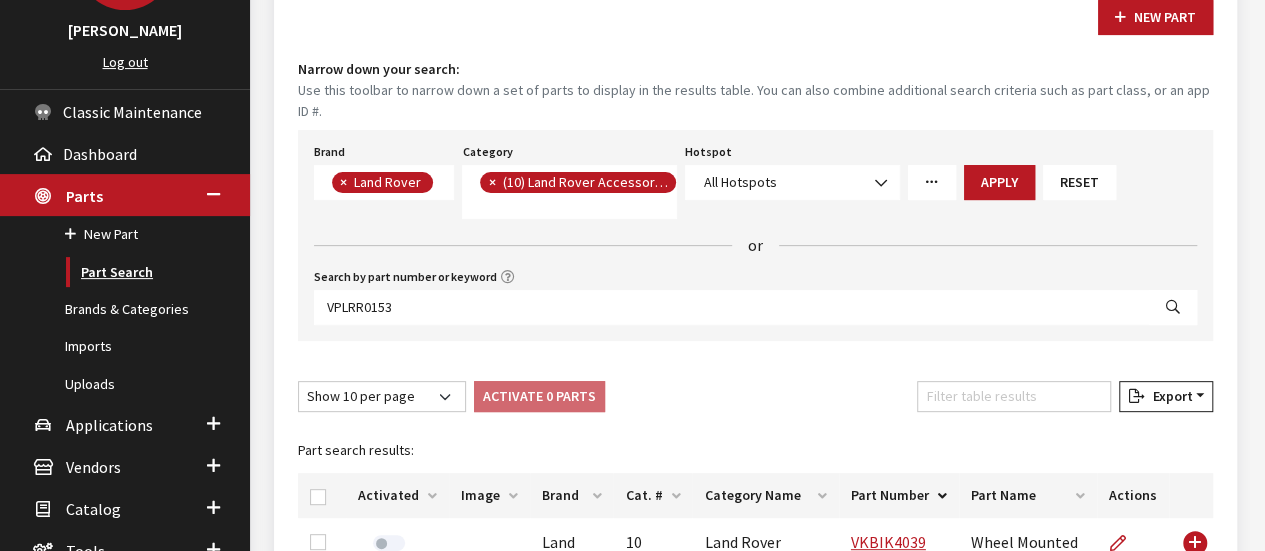 select 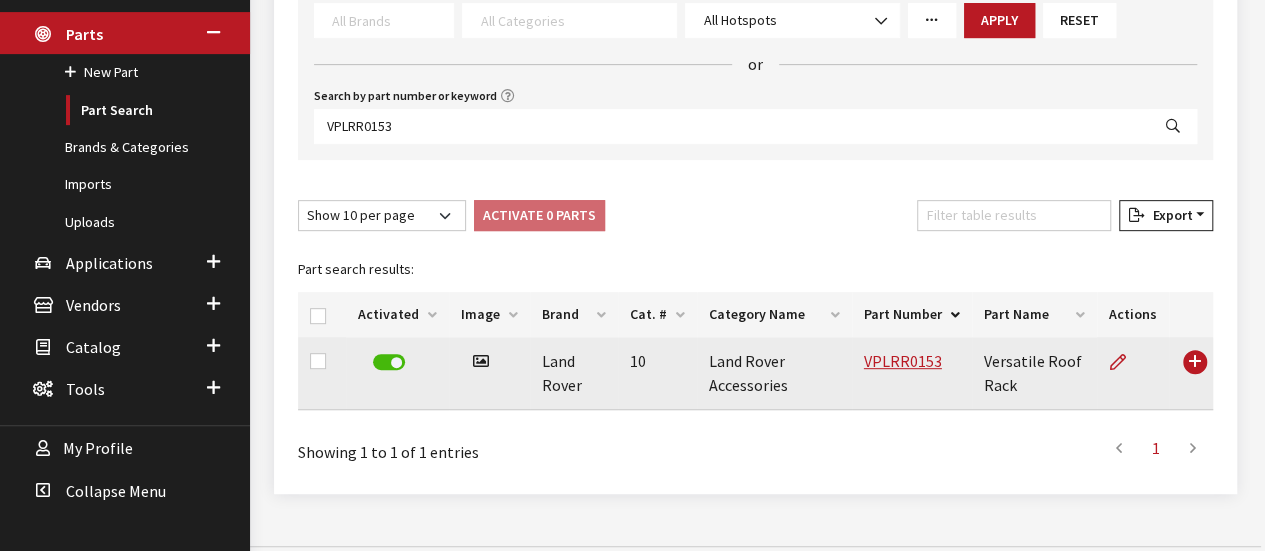 scroll, scrollTop: 364, scrollLeft: 0, axis: vertical 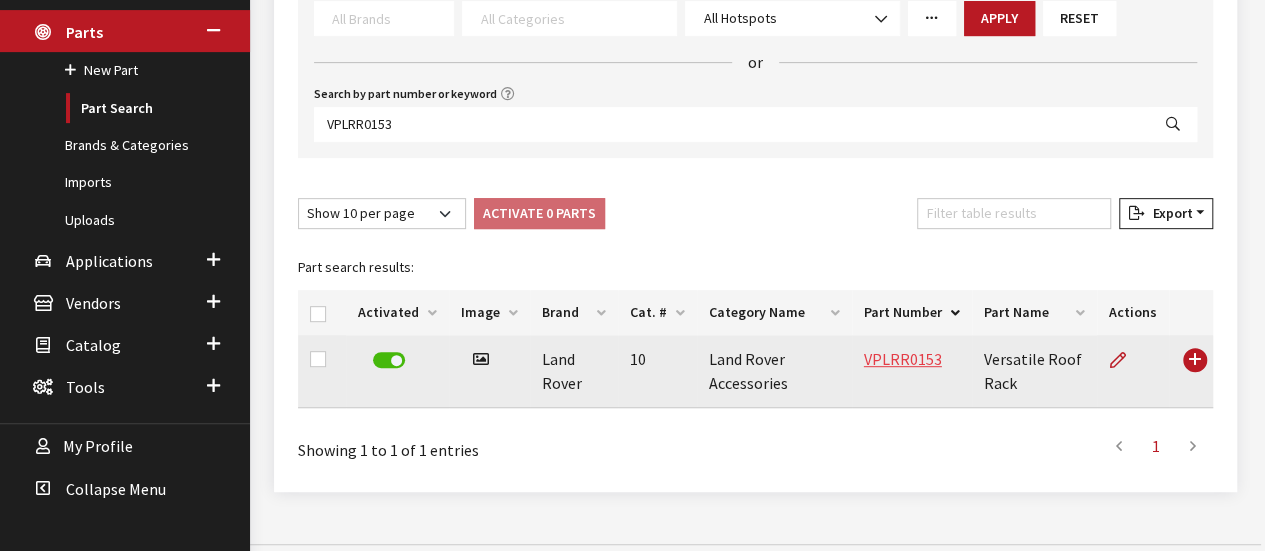click on "VPLRR0153" at bounding box center [903, 359] 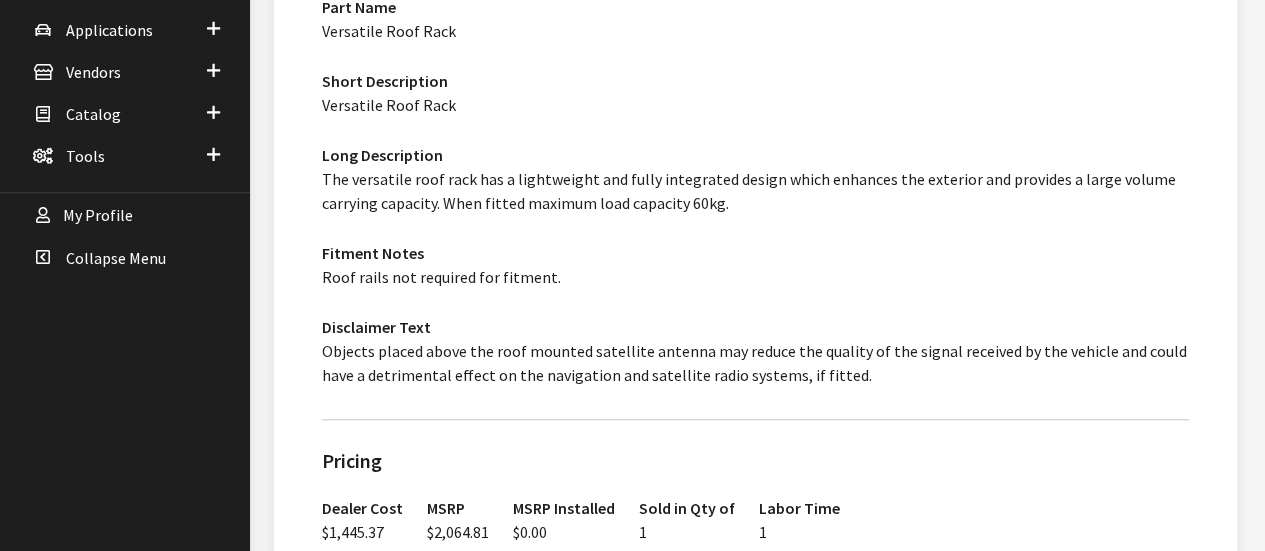 scroll, scrollTop: 300, scrollLeft: 0, axis: vertical 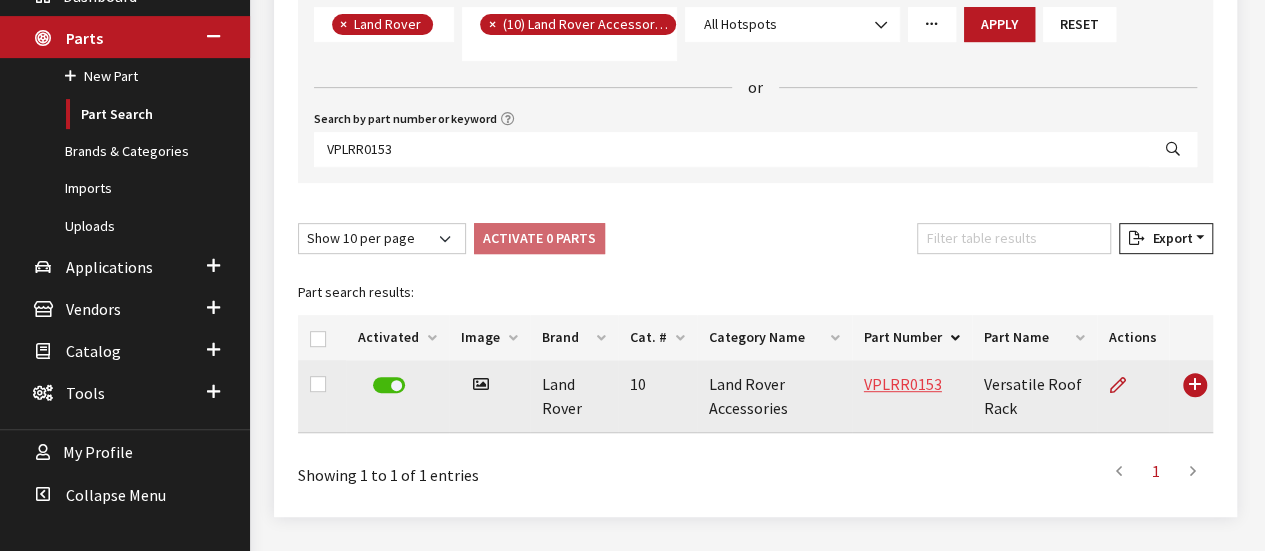 click on "VPLRR0153" at bounding box center (903, 384) 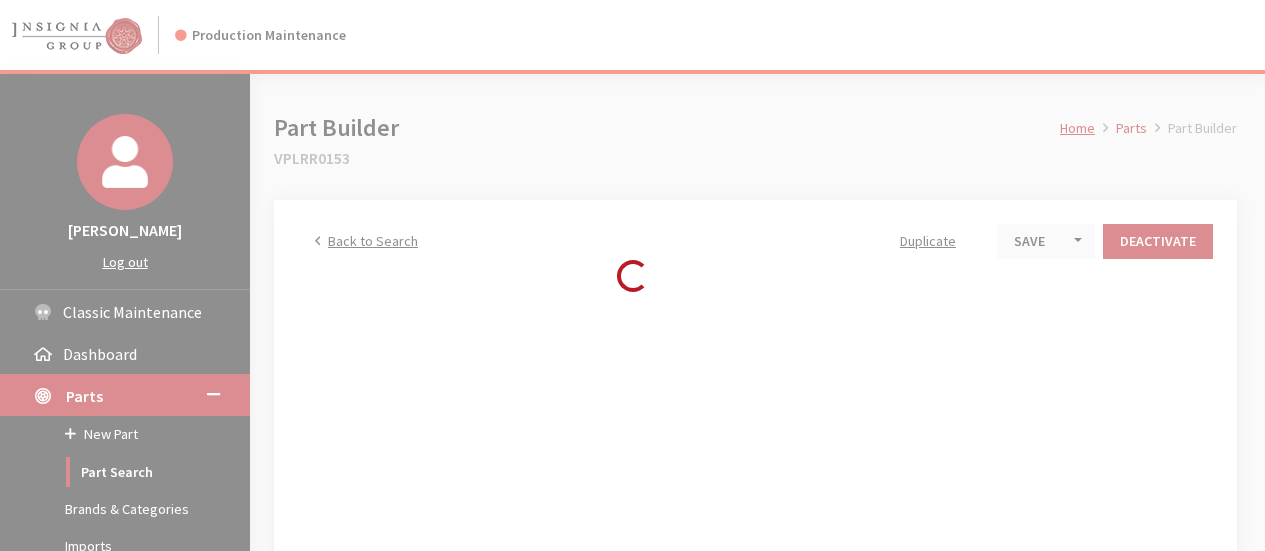scroll, scrollTop: 0, scrollLeft: 0, axis: both 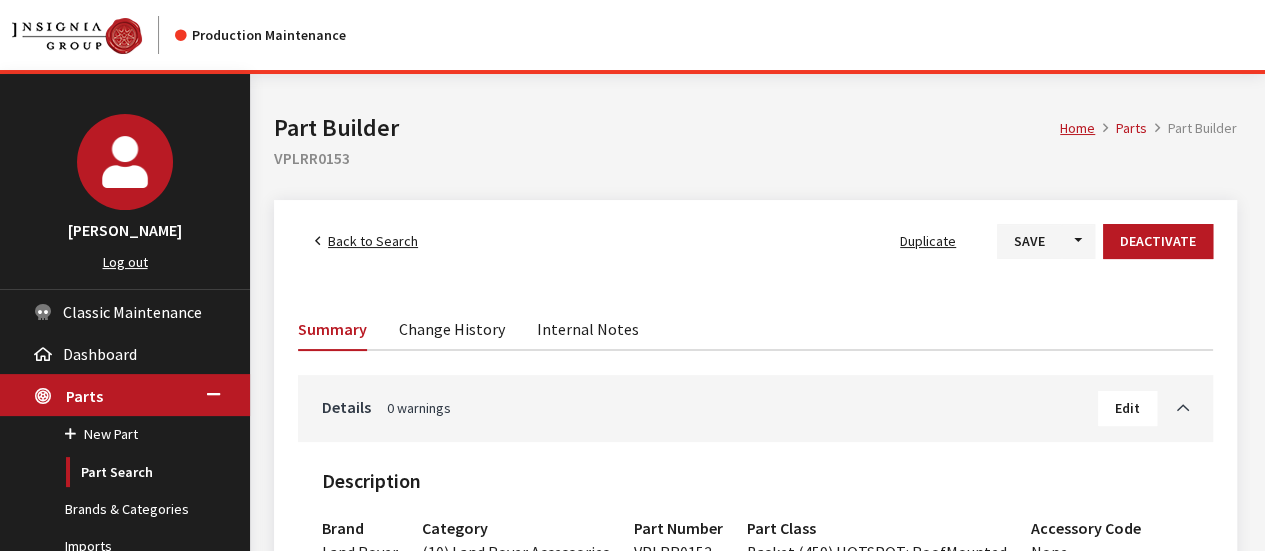 click on "Edit" at bounding box center (1127, 408) 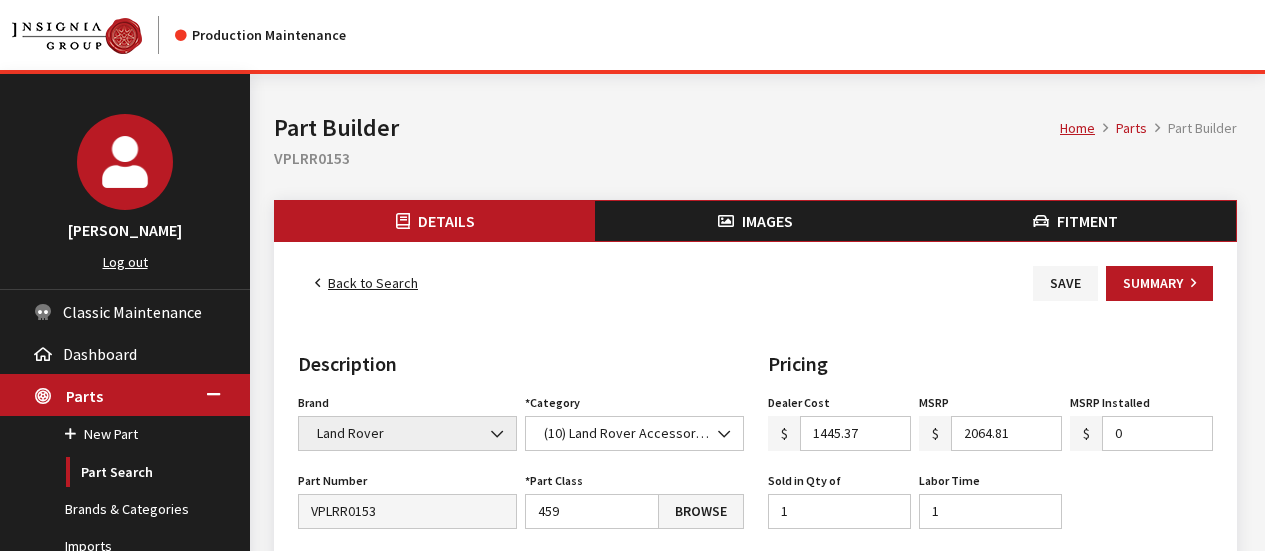 scroll, scrollTop: 0, scrollLeft: 0, axis: both 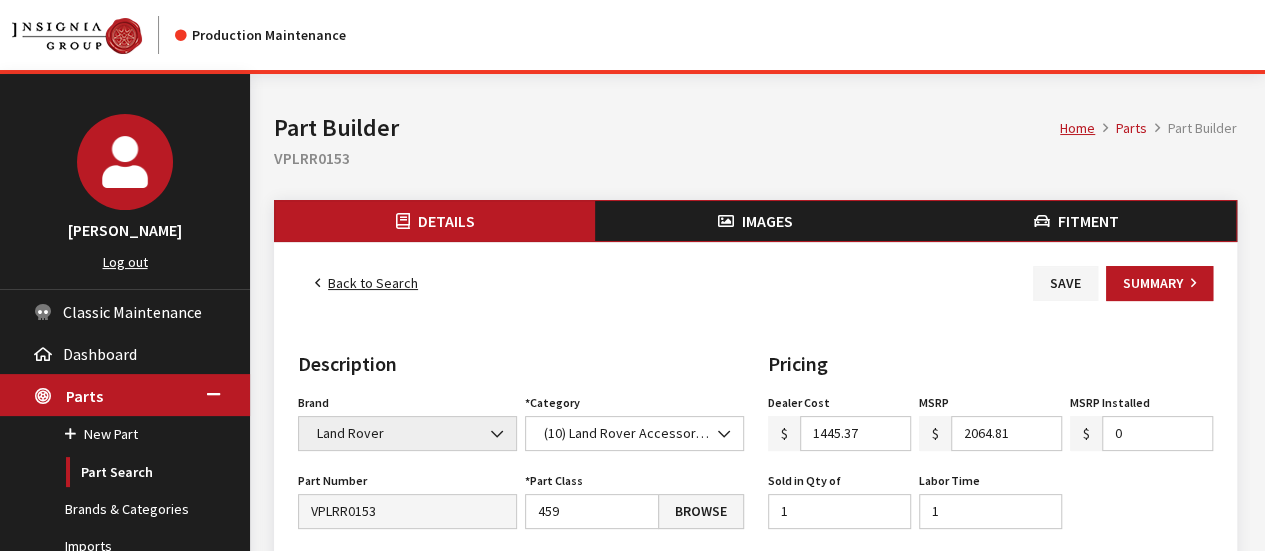 click on "Back to Search" at bounding box center [366, 283] 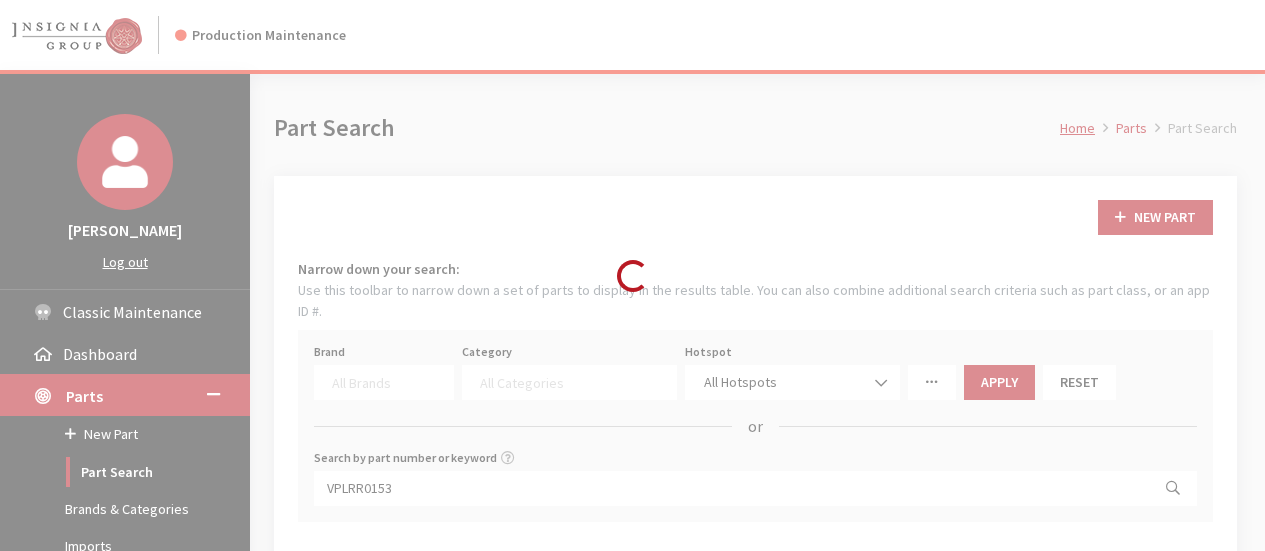 select 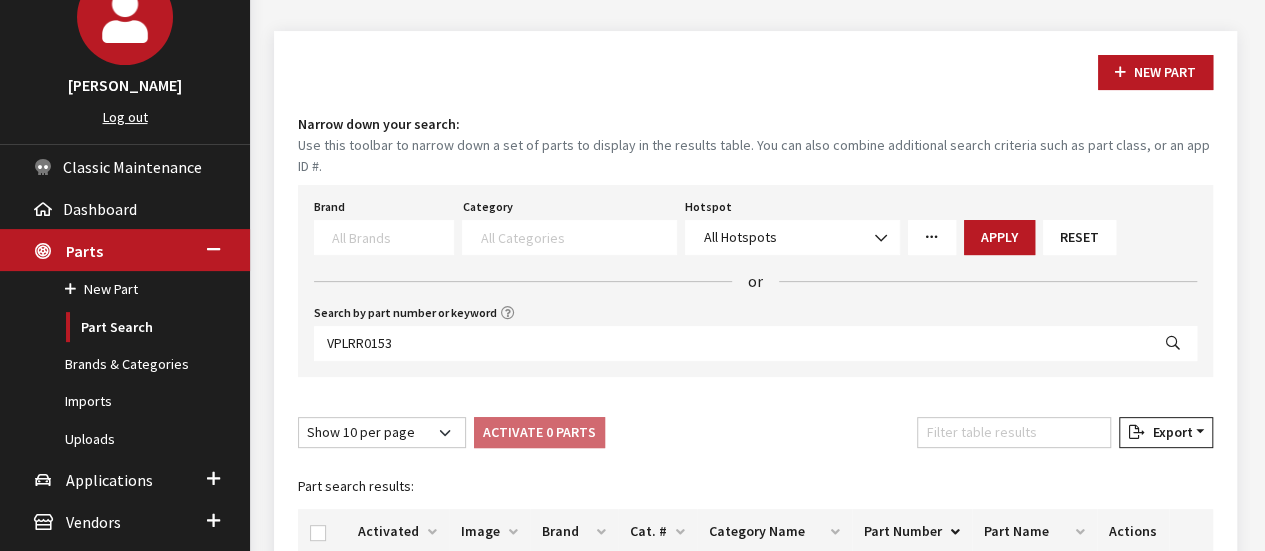 scroll, scrollTop: 300, scrollLeft: 0, axis: vertical 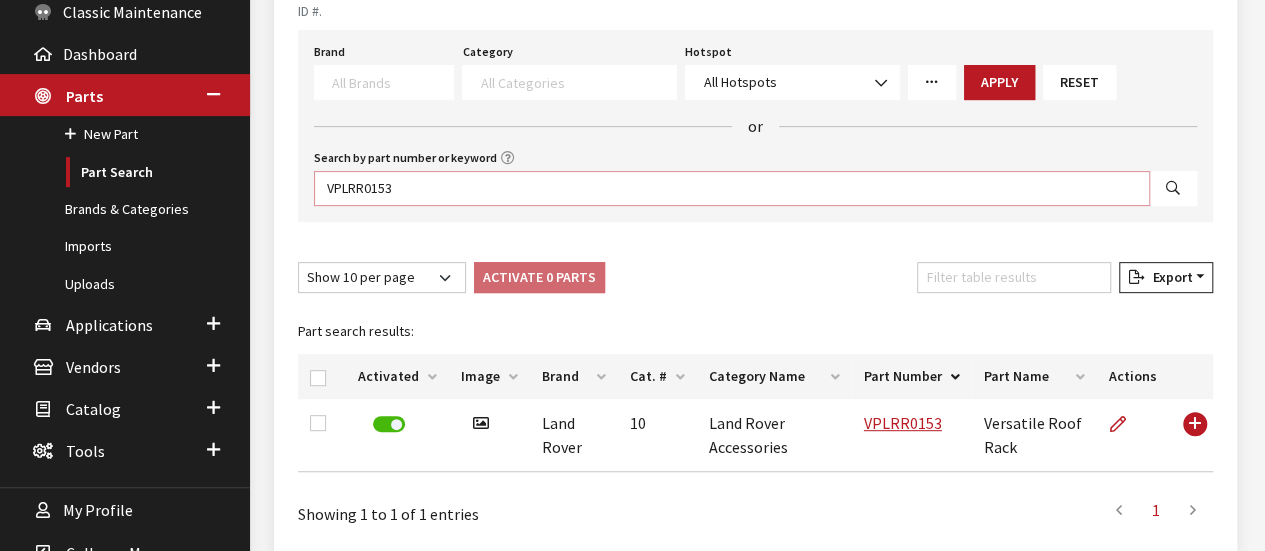 drag, startPoint x: 552, startPoint y: 170, endPoint x: -52, endPoint y: 167, distance: 604.00745 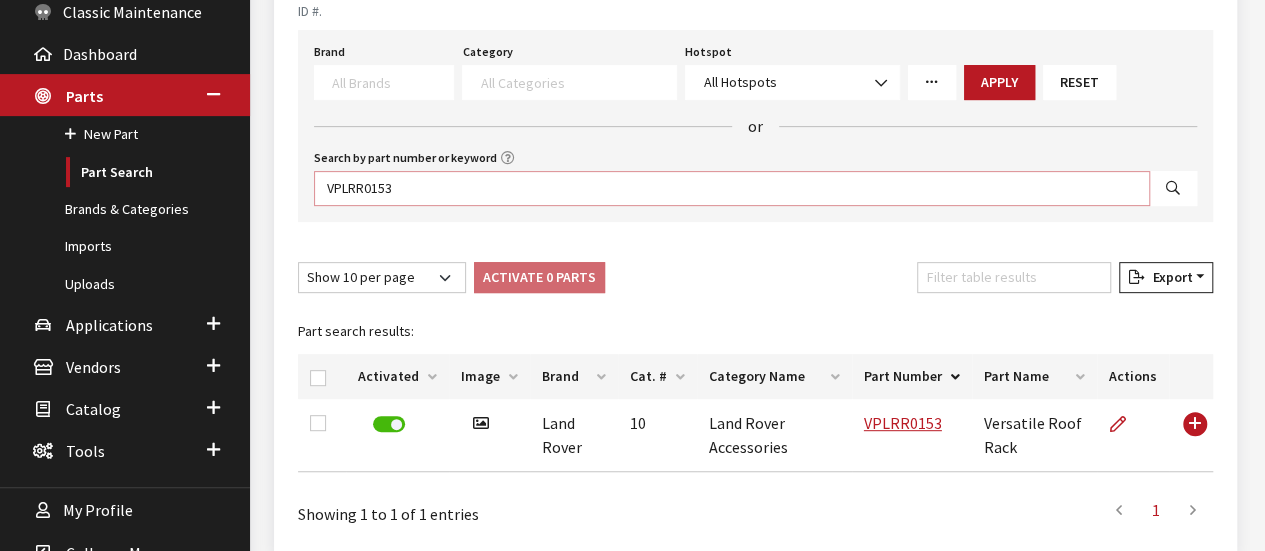 click on "Production Maintenance
Kirsten Dart
Log out
Classic Maintenance
Dashboard
Parts New Part" at bounding box center [632, 170] 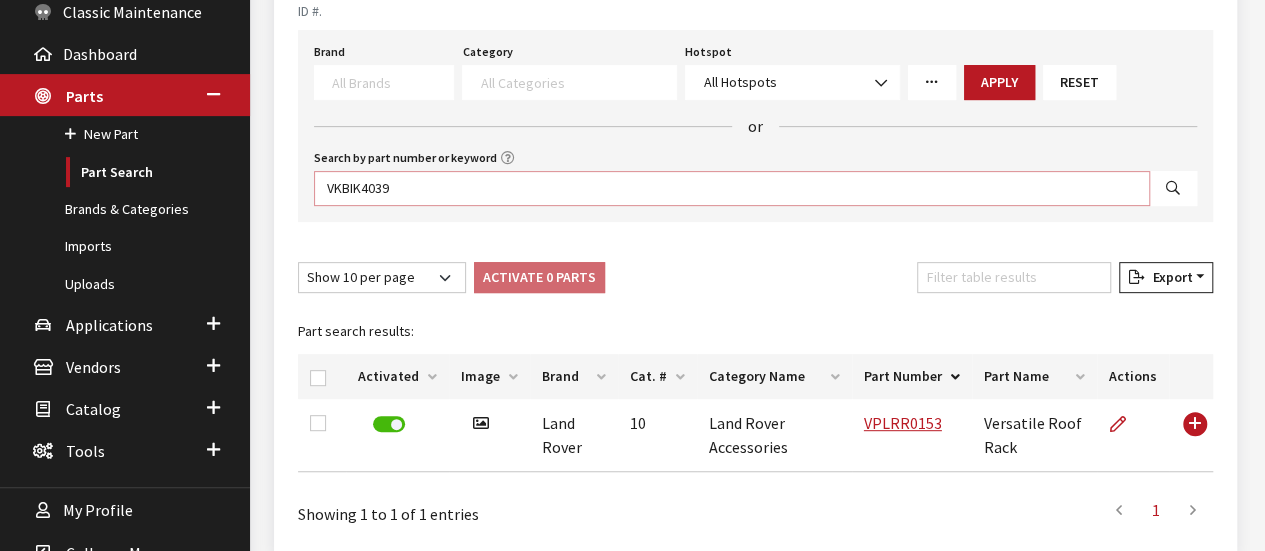 type on "VKBIK4039" 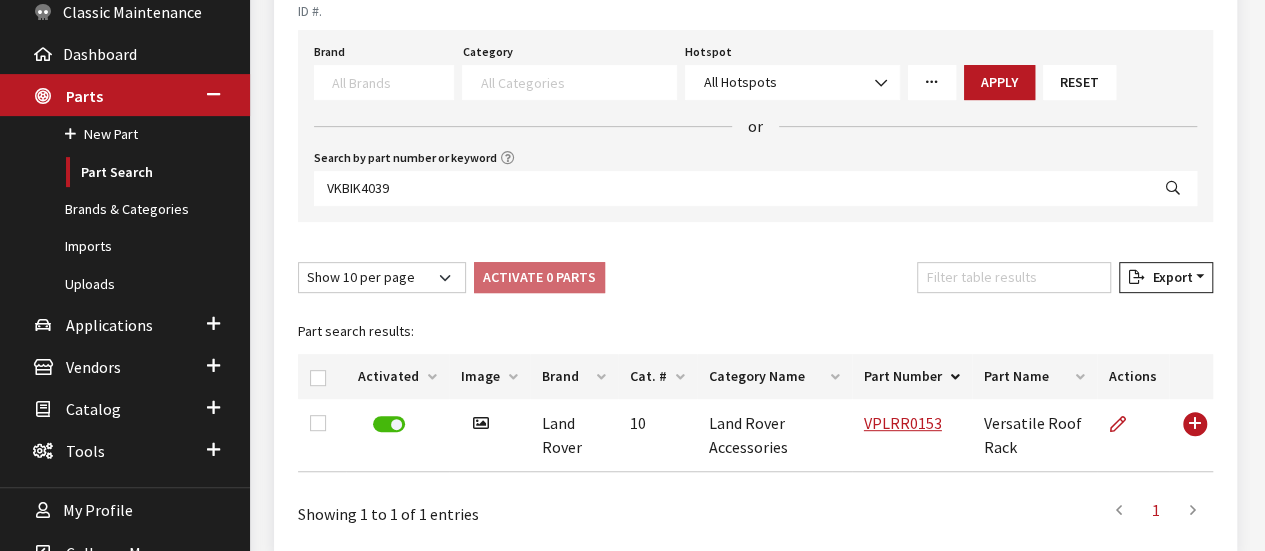 select 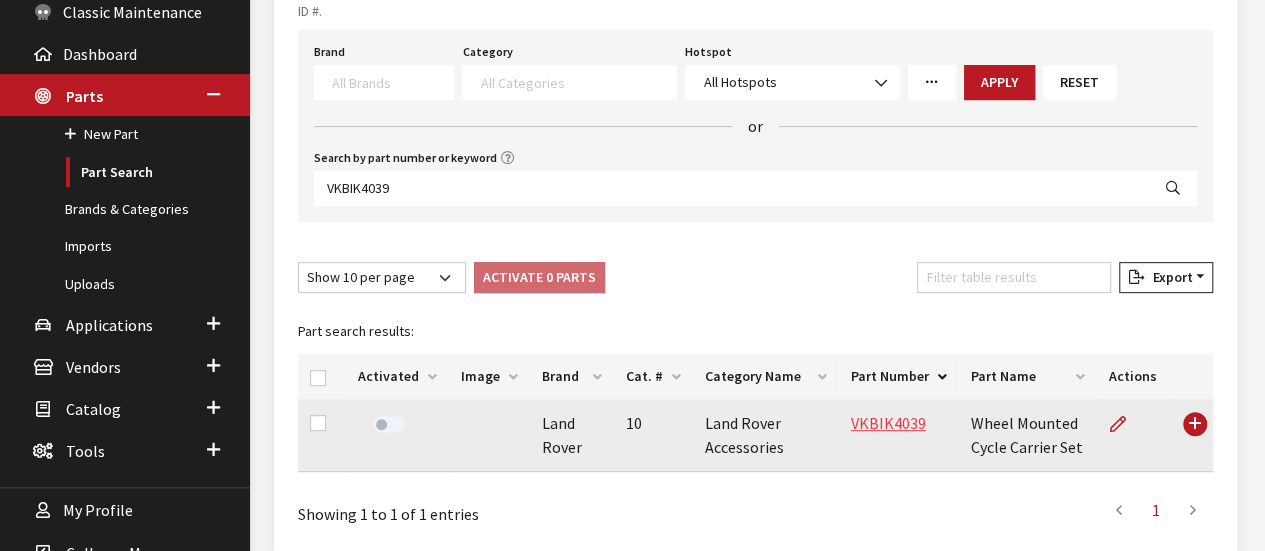 click on "VKBIK4039" at bounding box center [888, 423] 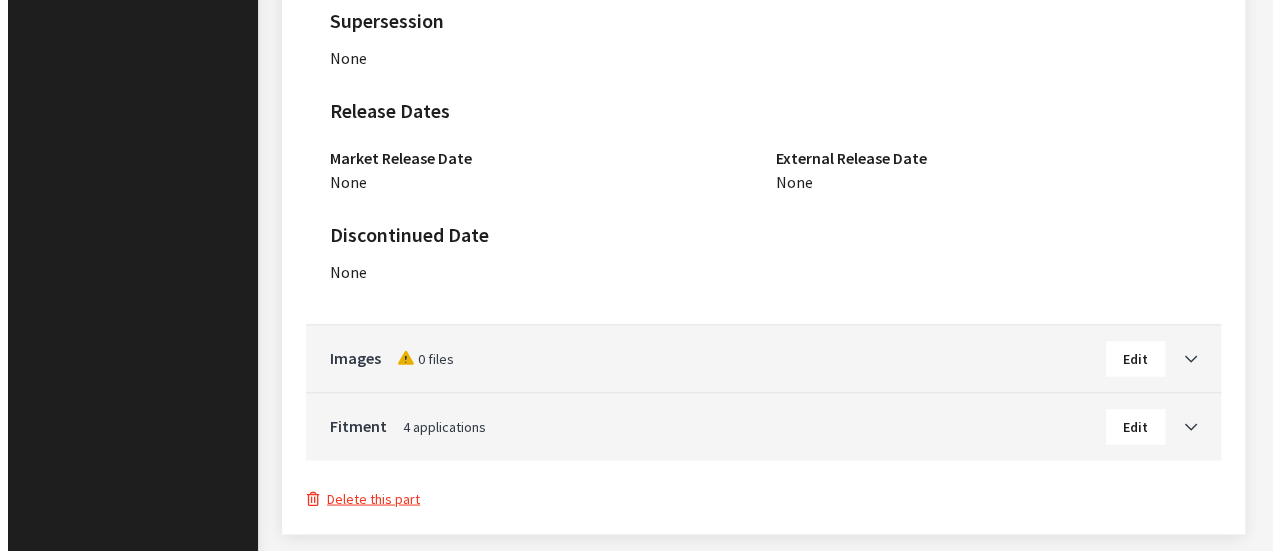 scroll, scrollTop: 1610, scrollLeft: 0, axis: vertical 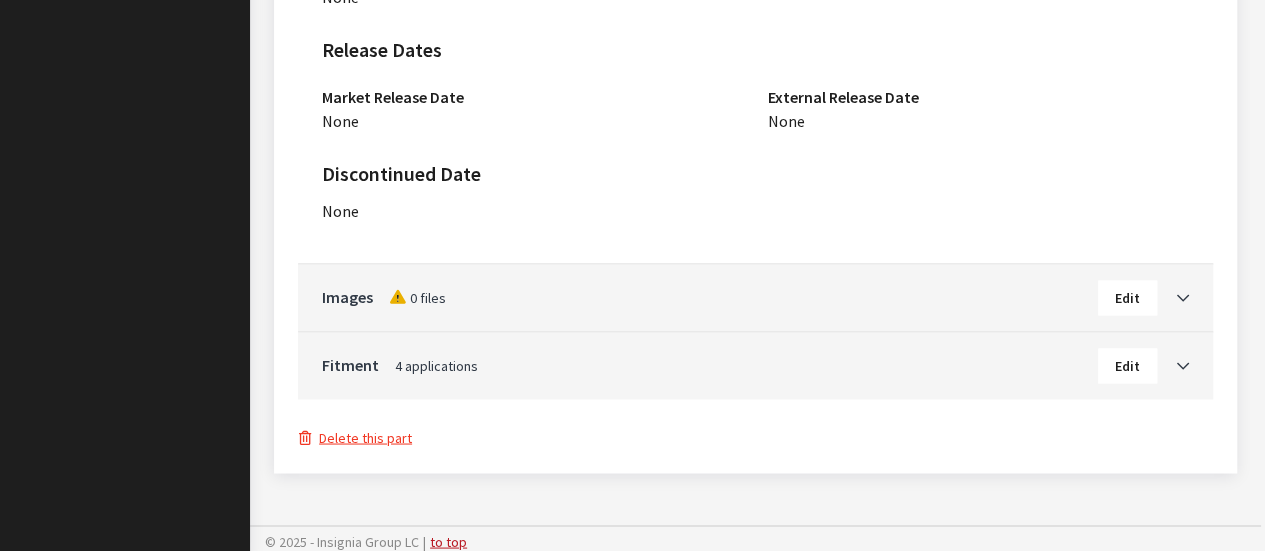 click on "Delete this part" at bounding box center [355, 437] 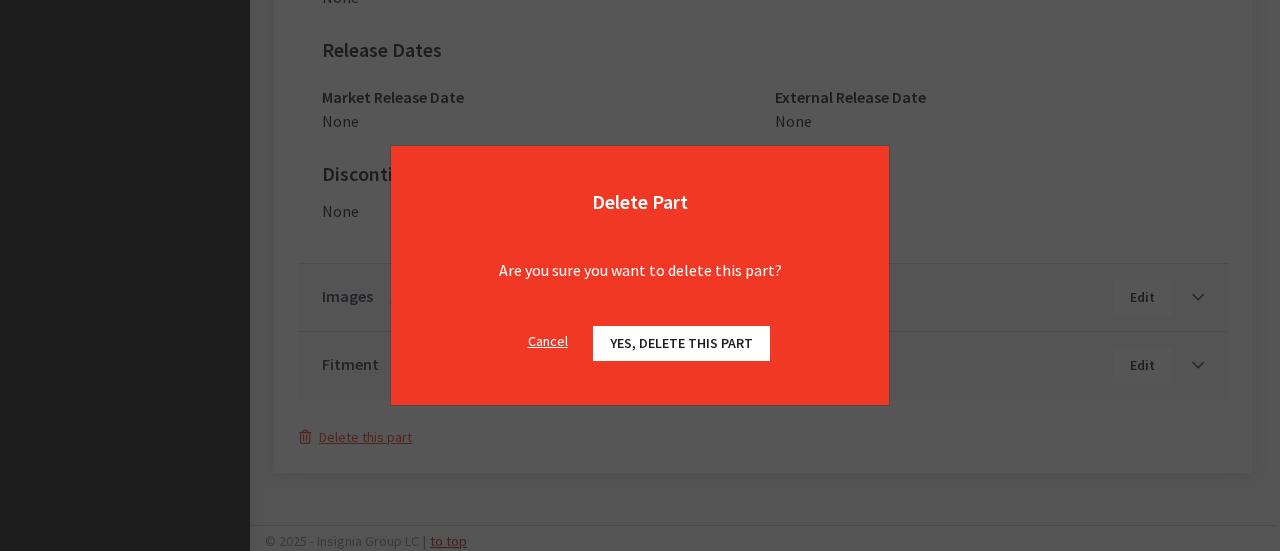 click on "Yes, delete this part" at bounding box center [681, 343] 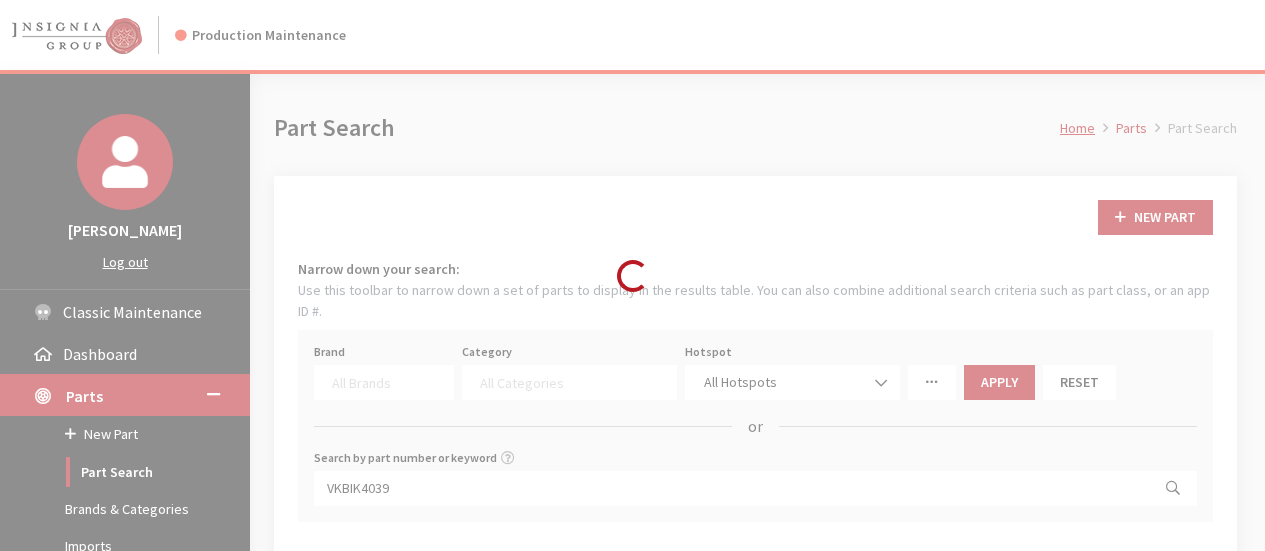 select 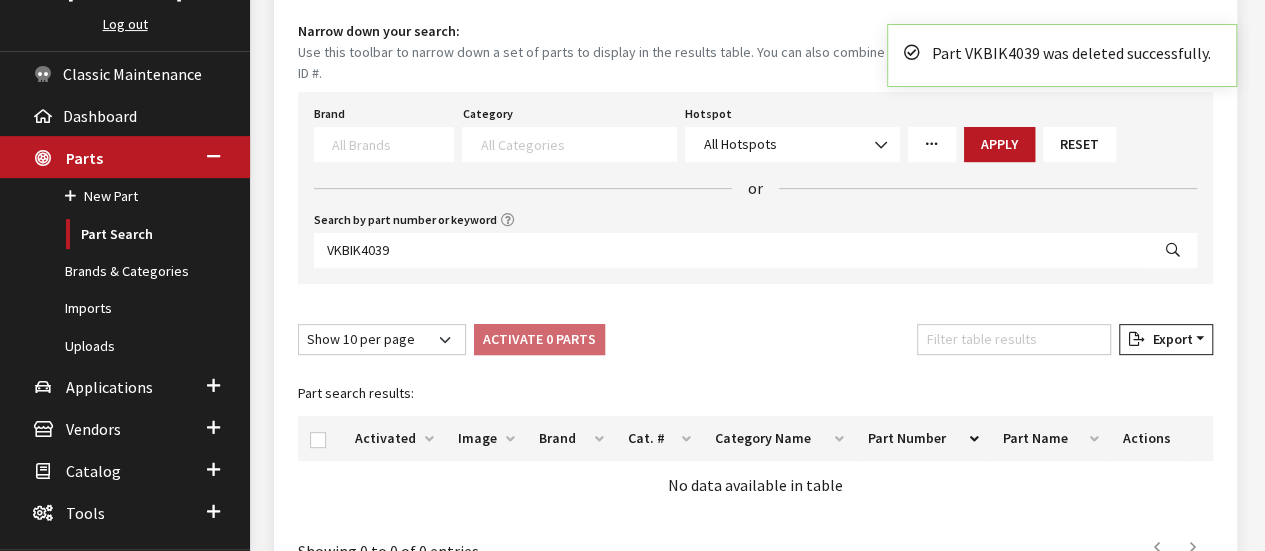scroll, scrollTop: 139, scrollLeft: 0, axis: vertical 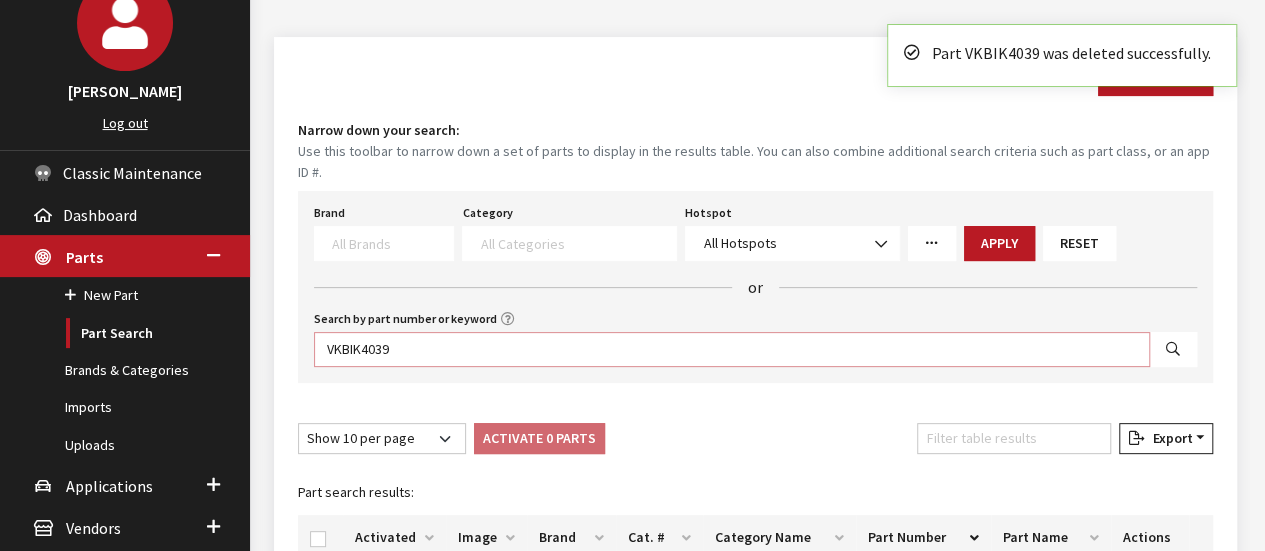 click on "VKBIK4039" at bounding box center (732, 349) 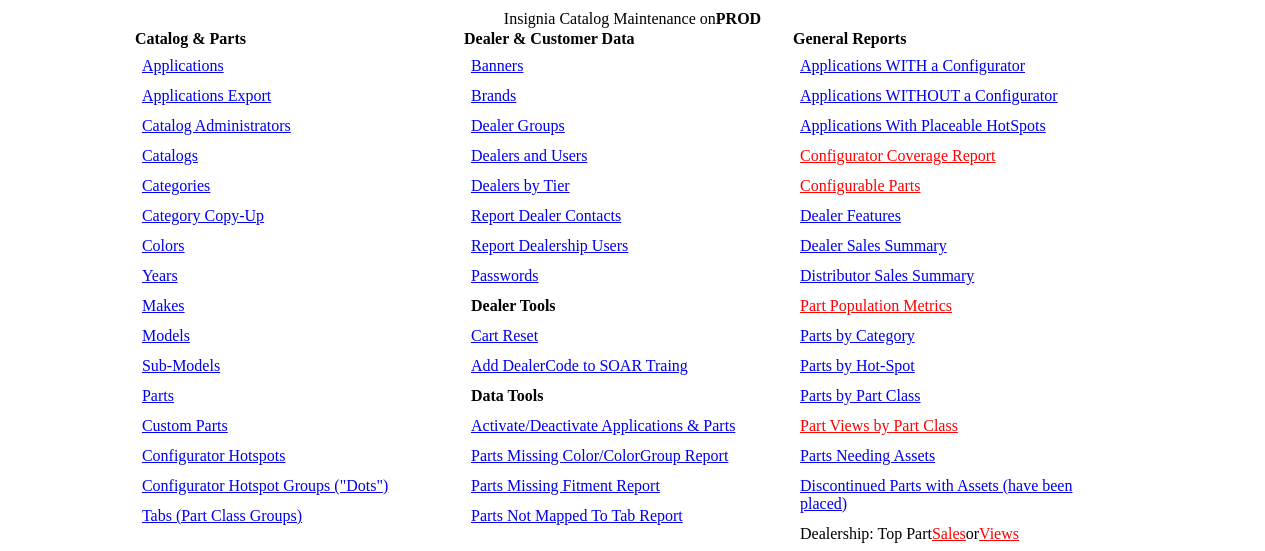 scroll, scrollTop: 0, scrollLeft: 0, axis: both 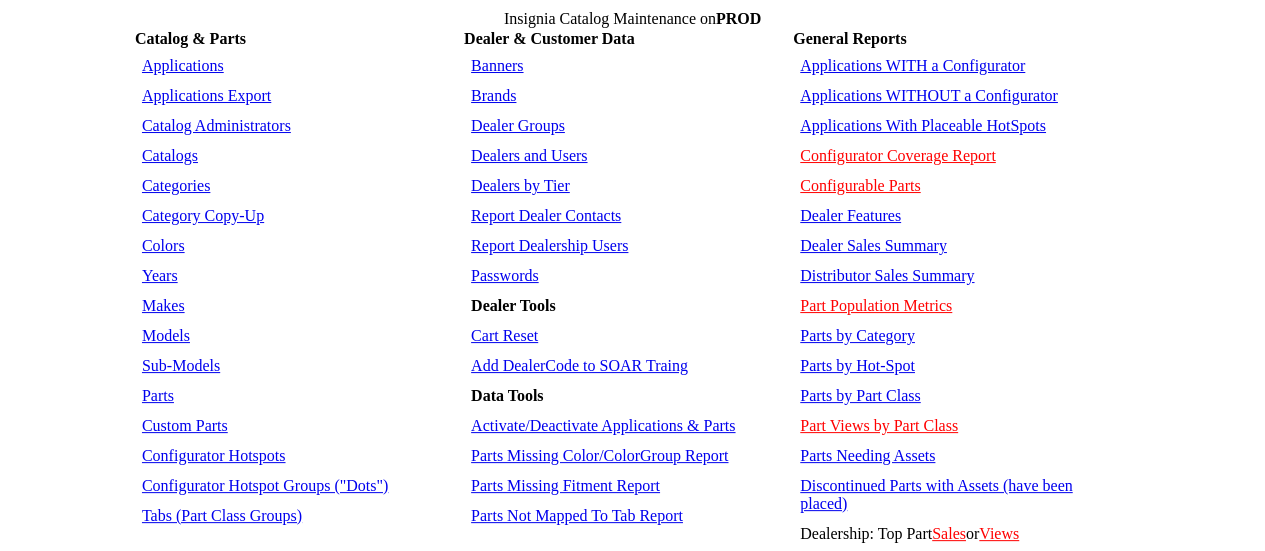 click on "Parts" at bounding box center (158, 395) 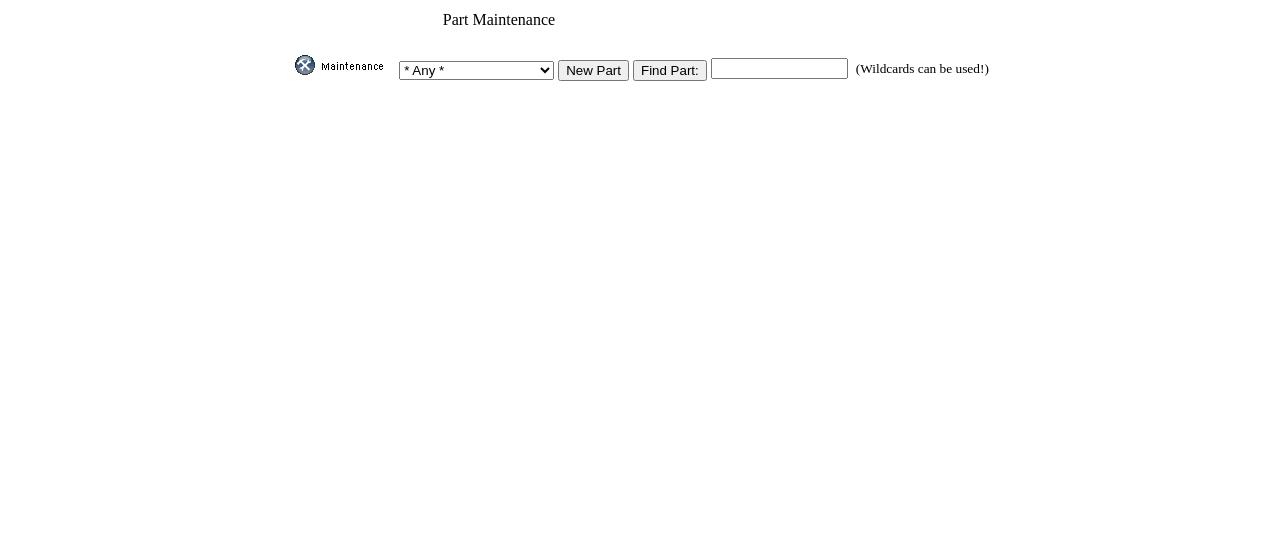 scroll, scrollTop: 0, scrollLeft: 0, axis: both 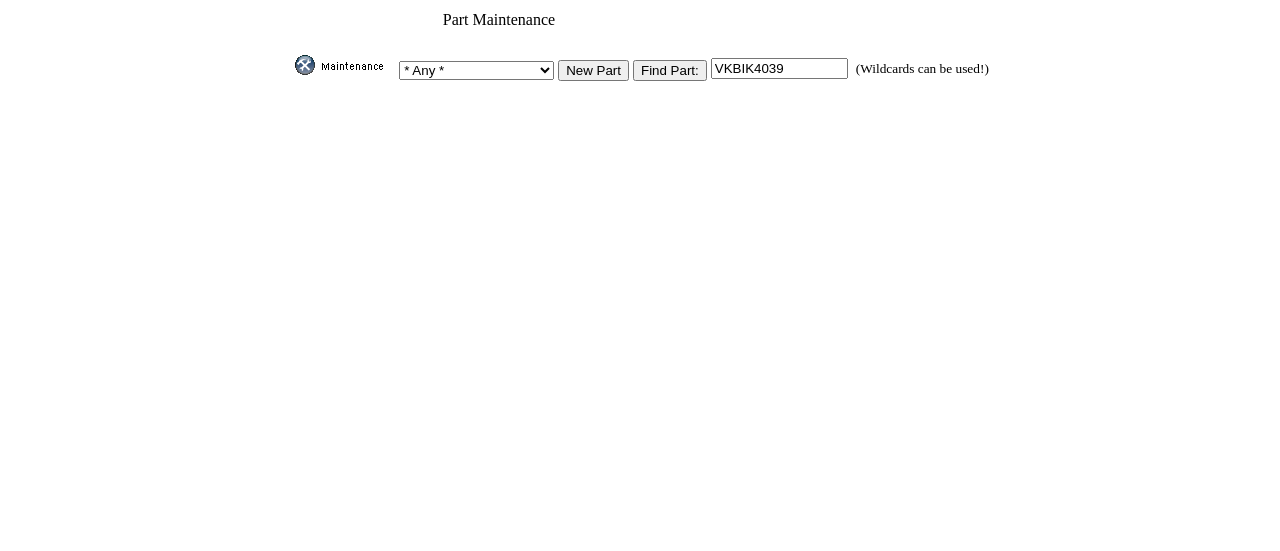 type on "VKBIK4039" 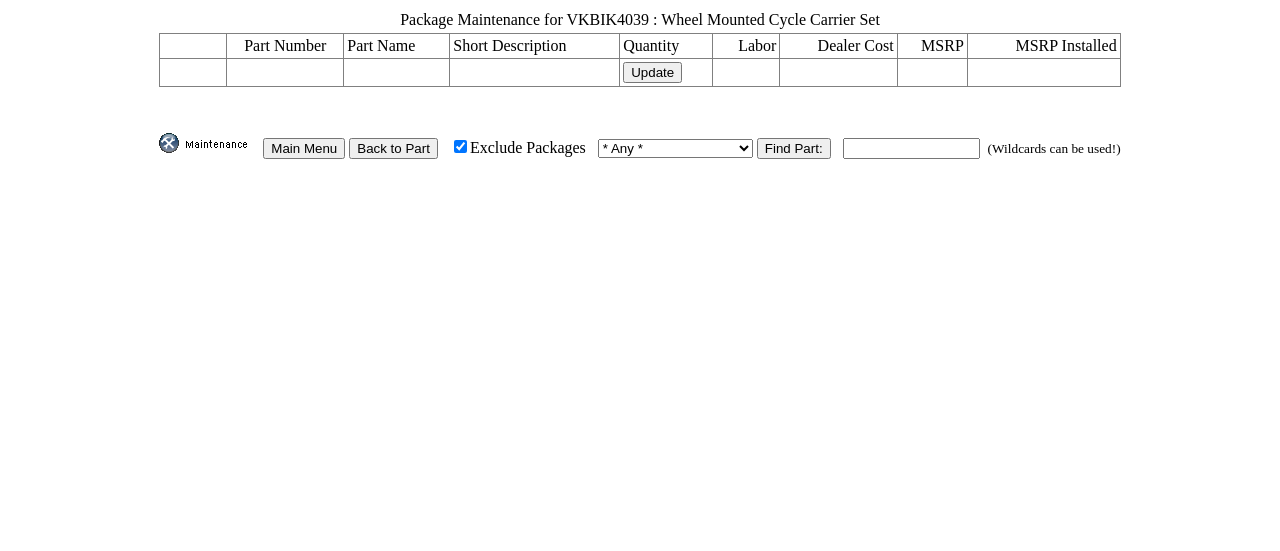 scroll, scrollTop: 0, scrollLeft: 0, axis: both 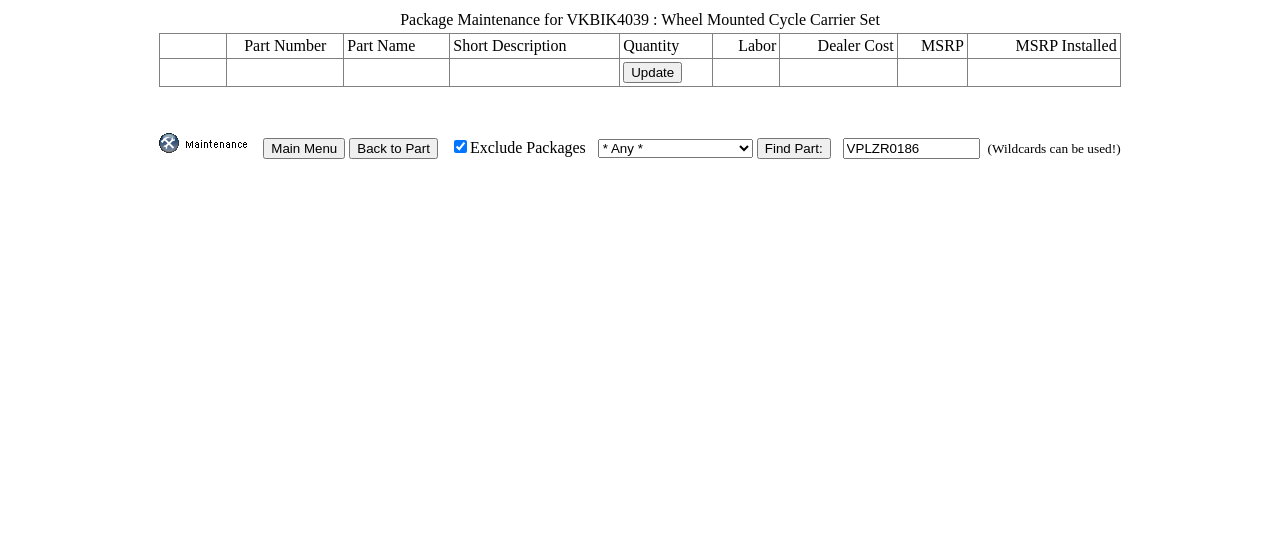 type on "VPLZR0186" 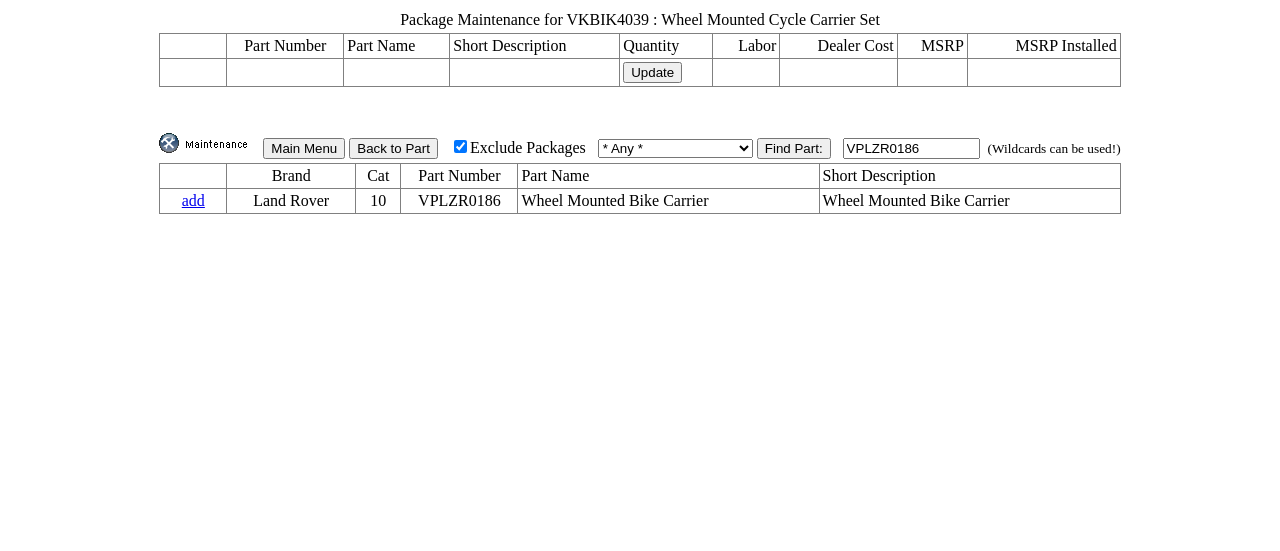 scroll, scrollTop: 0, scrollLeft: 0, axis: both 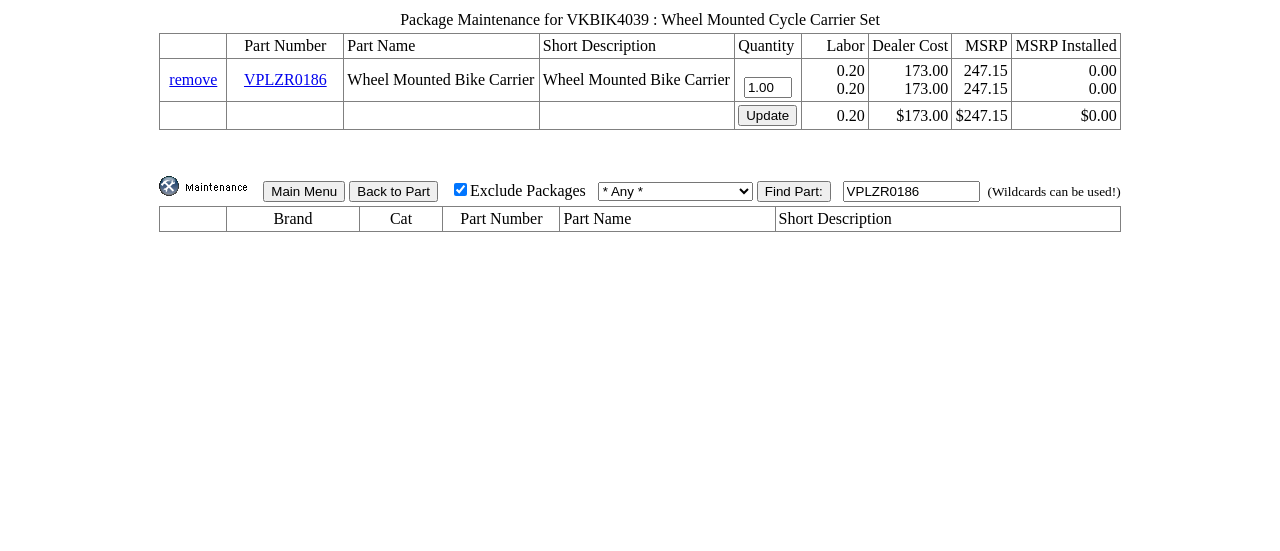 click on "Update" at bounding box center (767, 115) 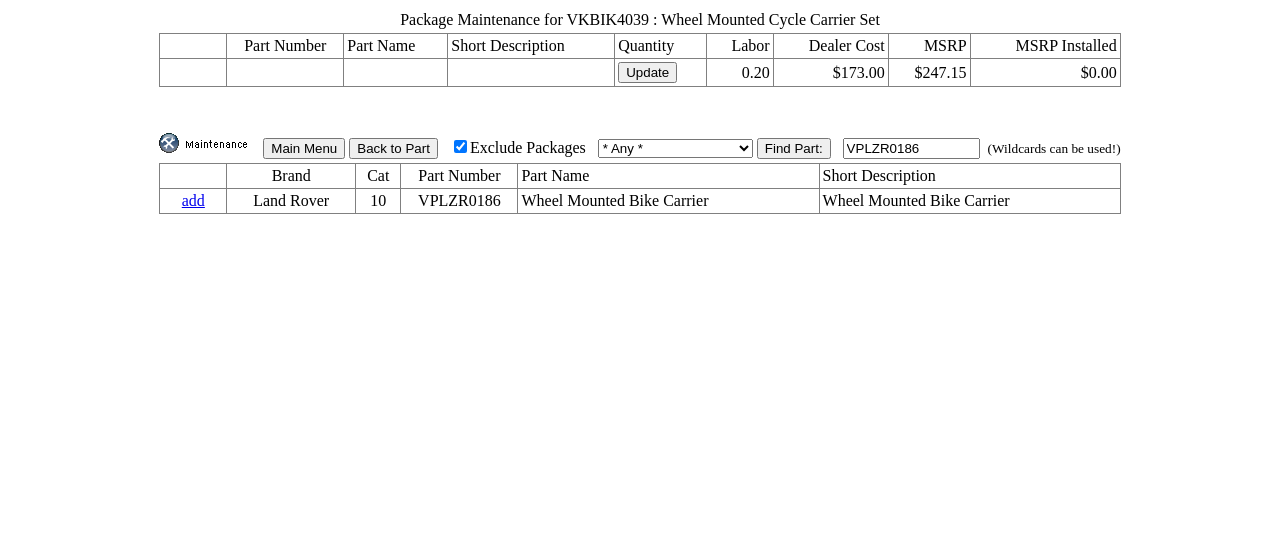 scroll, scrollTop: 0, scrollLeft: 0, axis: both 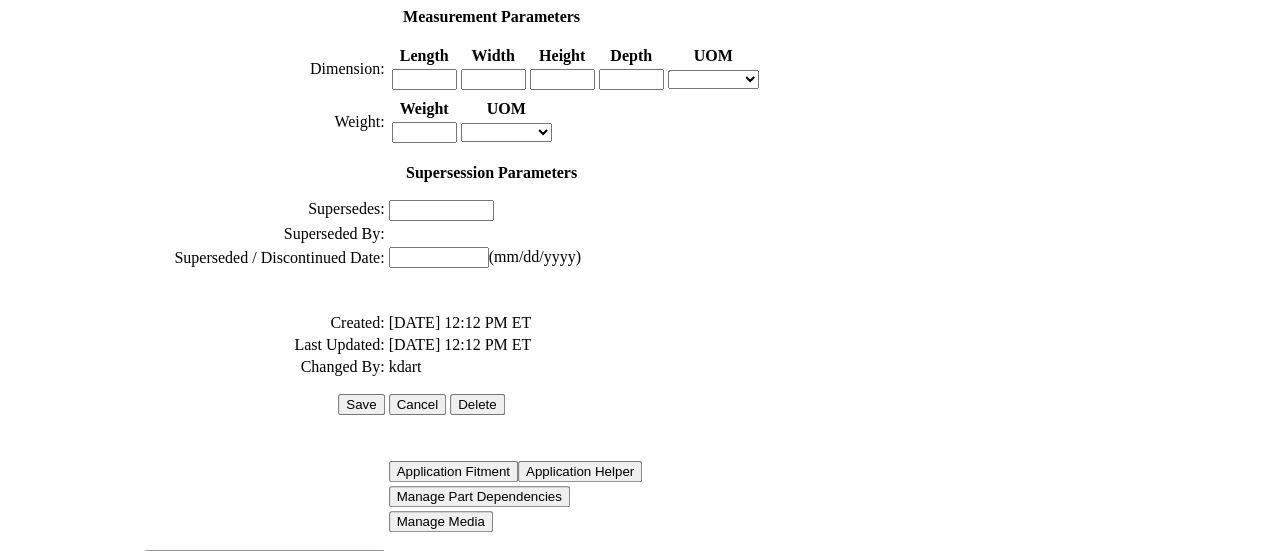 click on "Delete" at bounding box center [477, 404] 